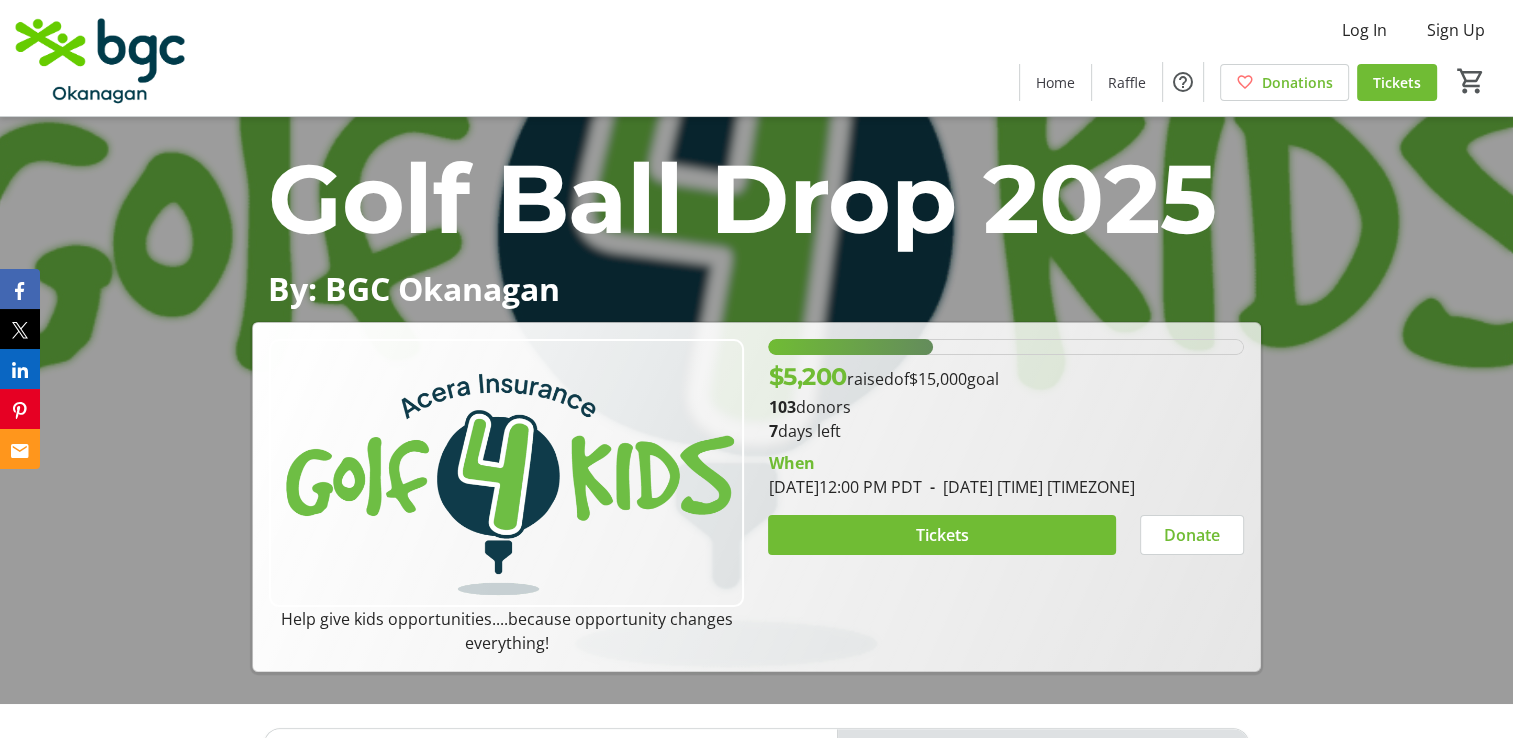 scroll, scrollTop: 300, scrollLeft: 0, axis: vertical 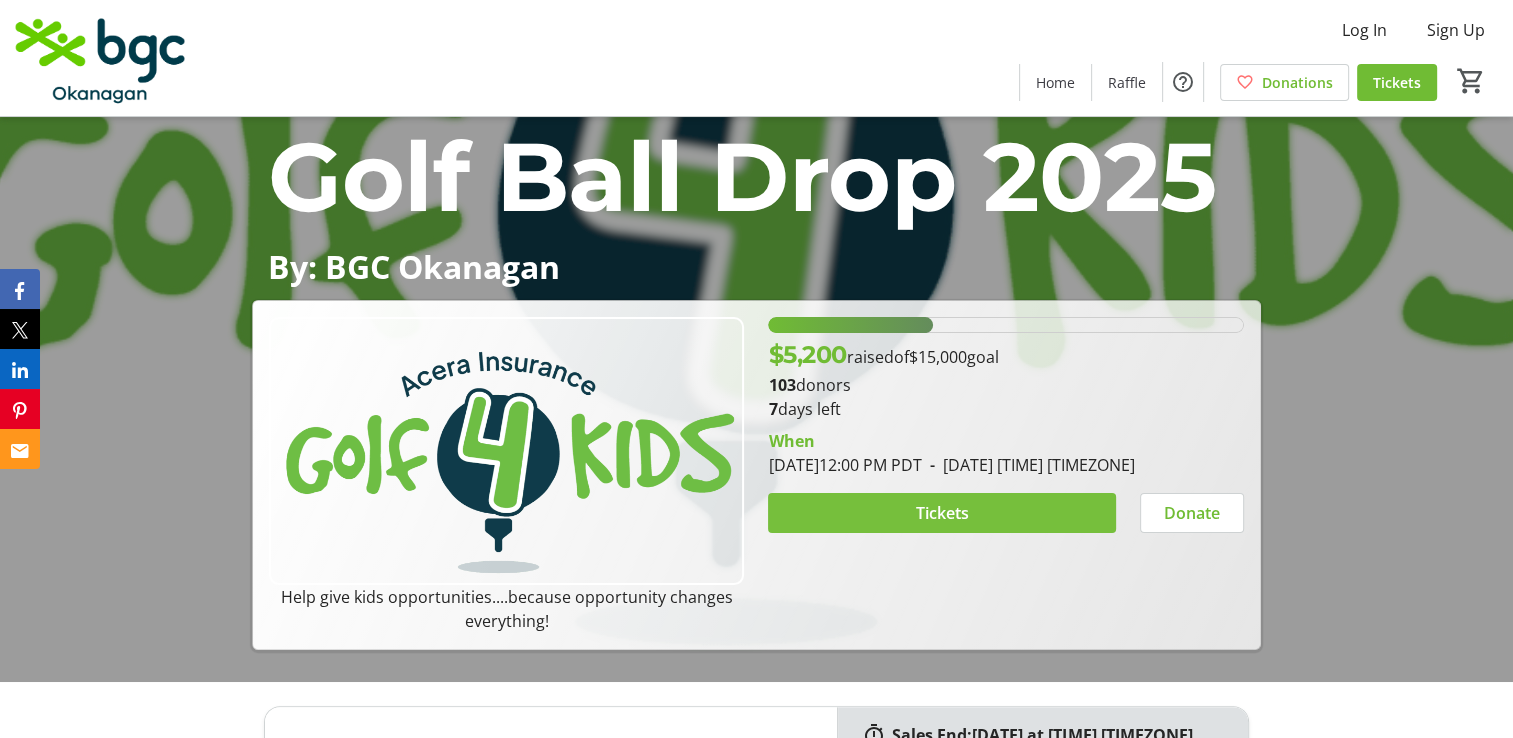 click on "Tickets" at bounding box center [942, 513] 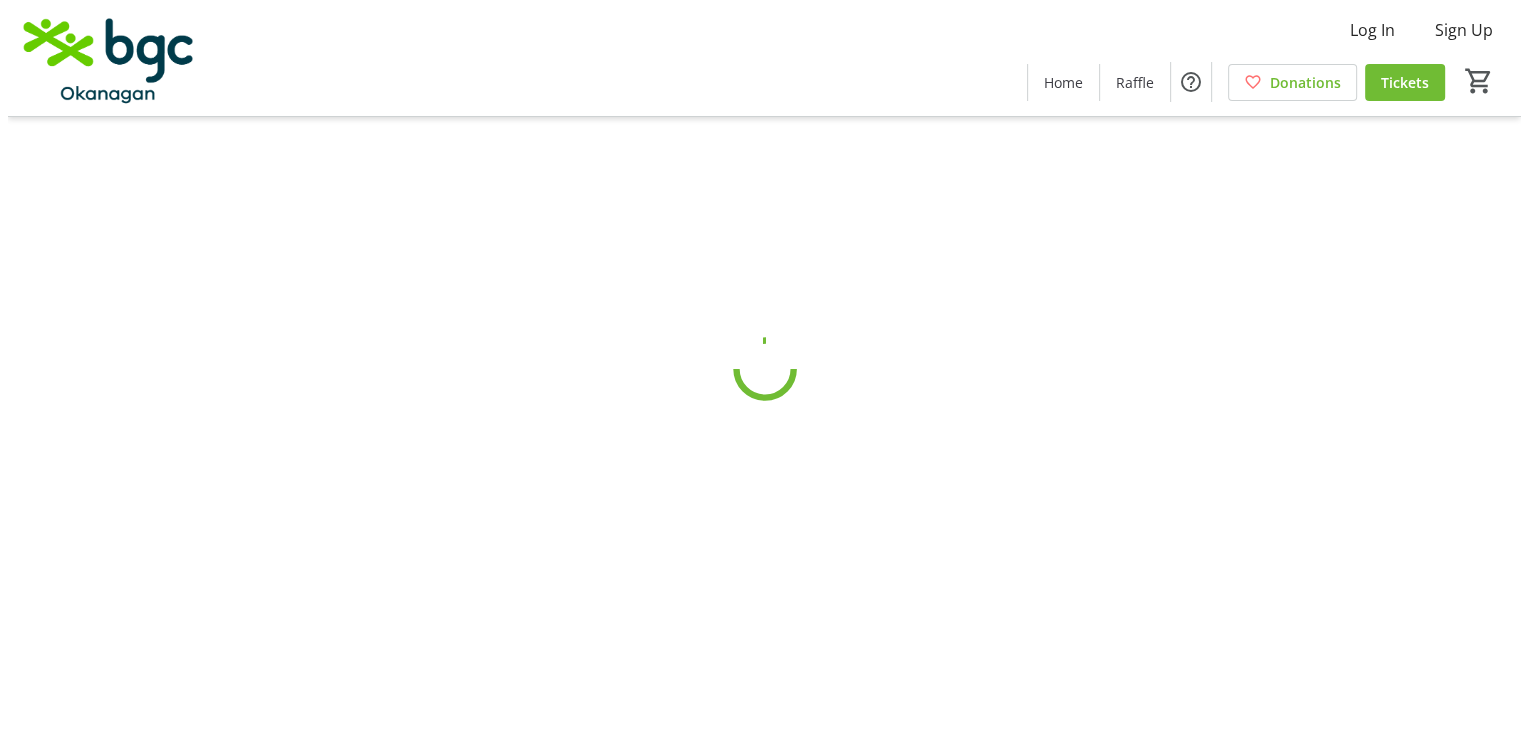 scroll, scrollTop: 0, scrollLeft: 0, axis: both 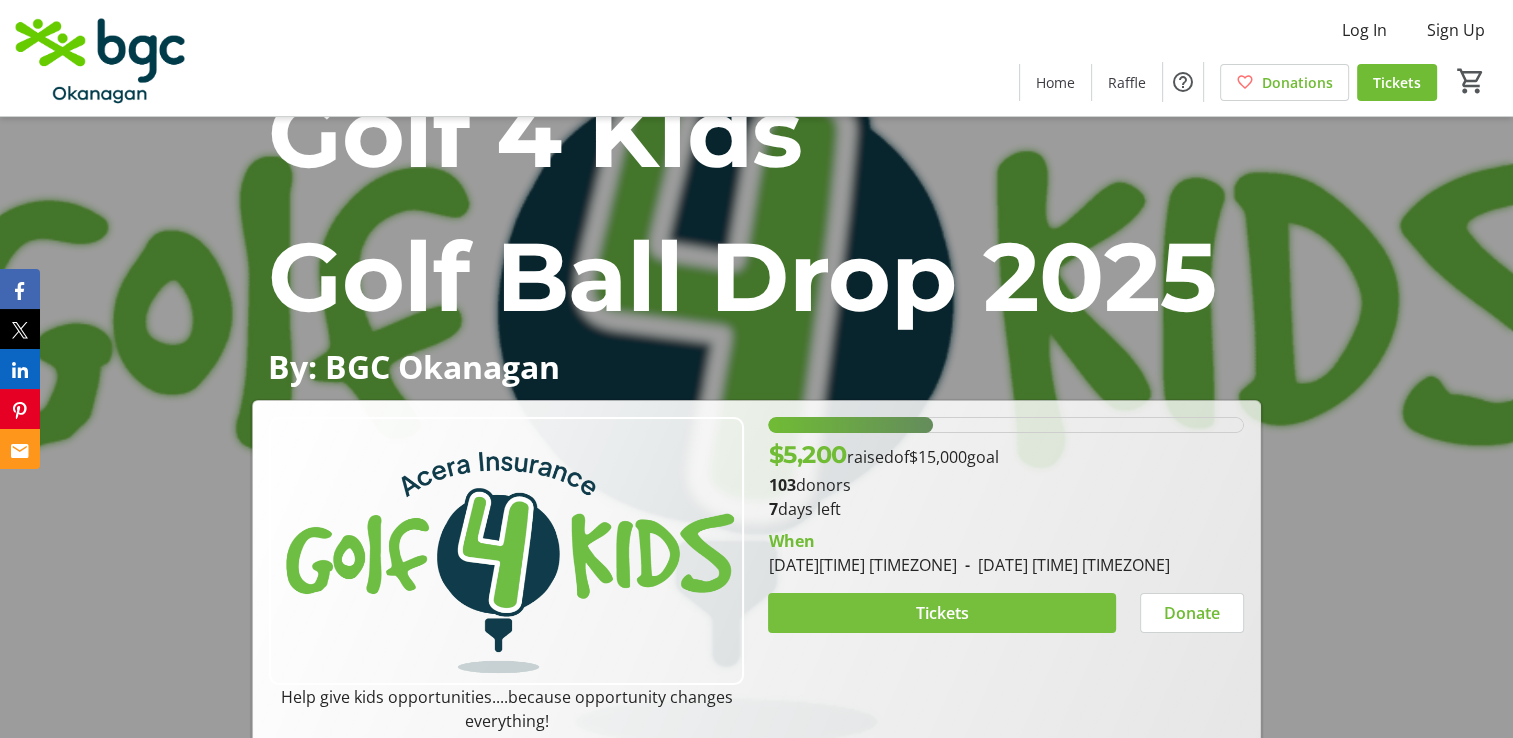 click on "Tickets" at bounding box center (942, 613) 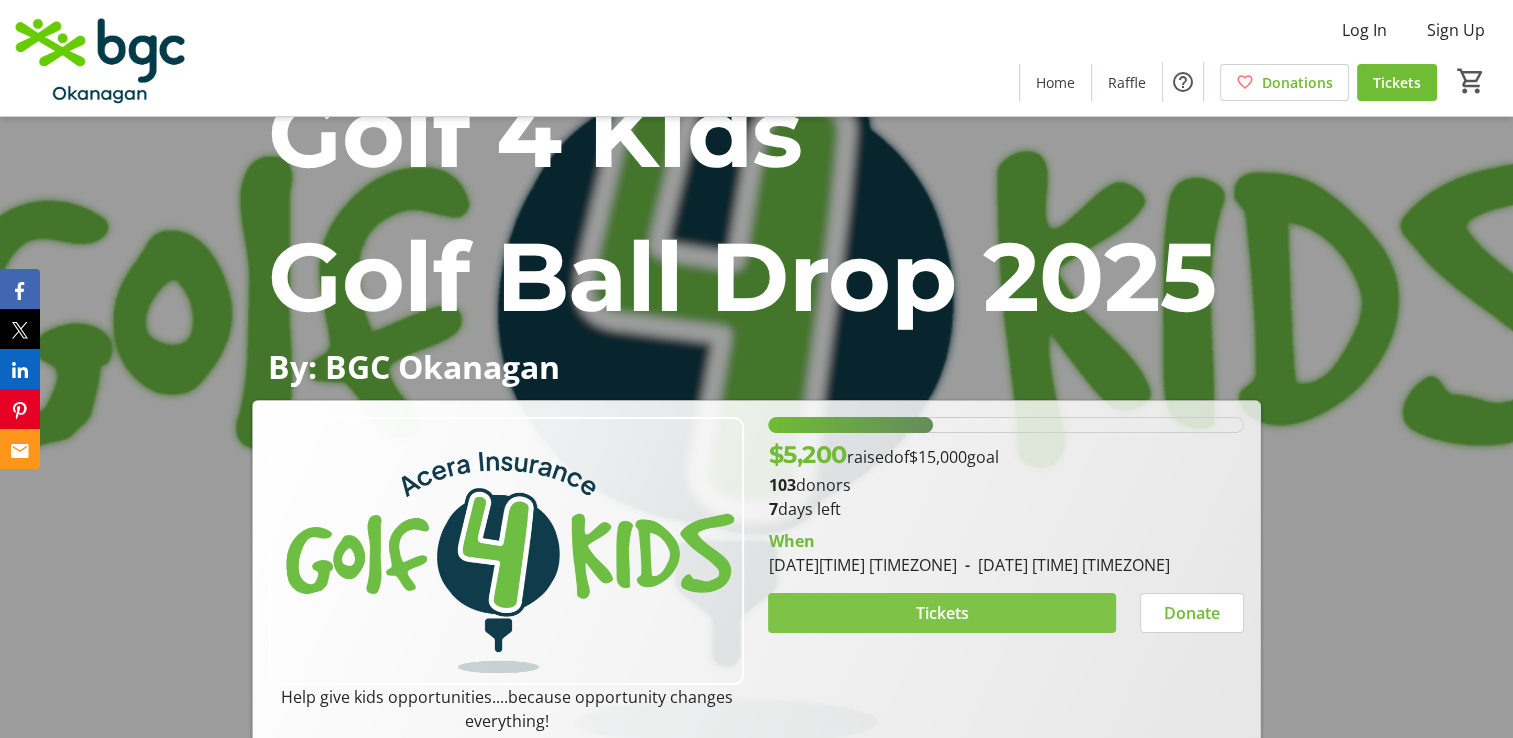 scroll, scrollTop: 0, scrollLeft: 0, axis: both 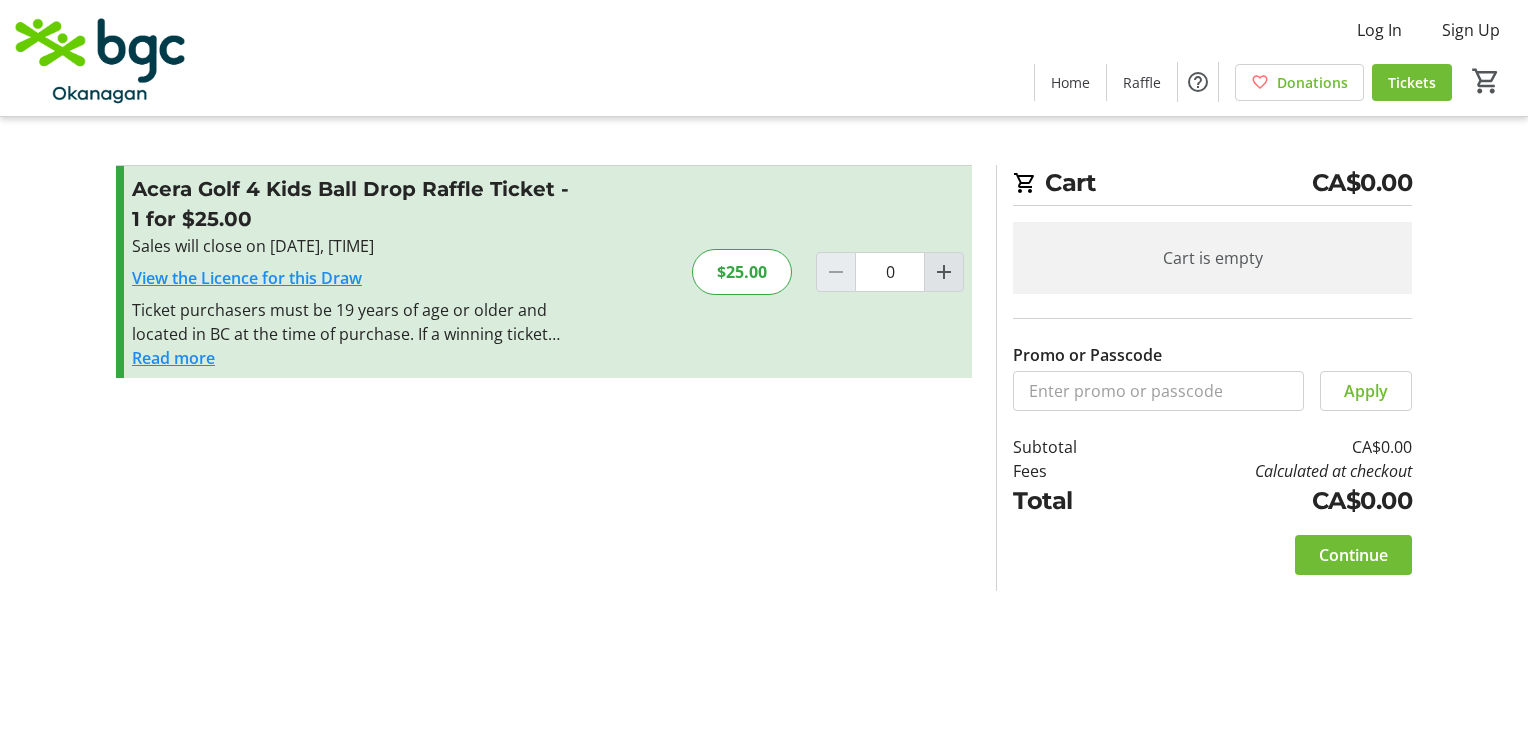 click 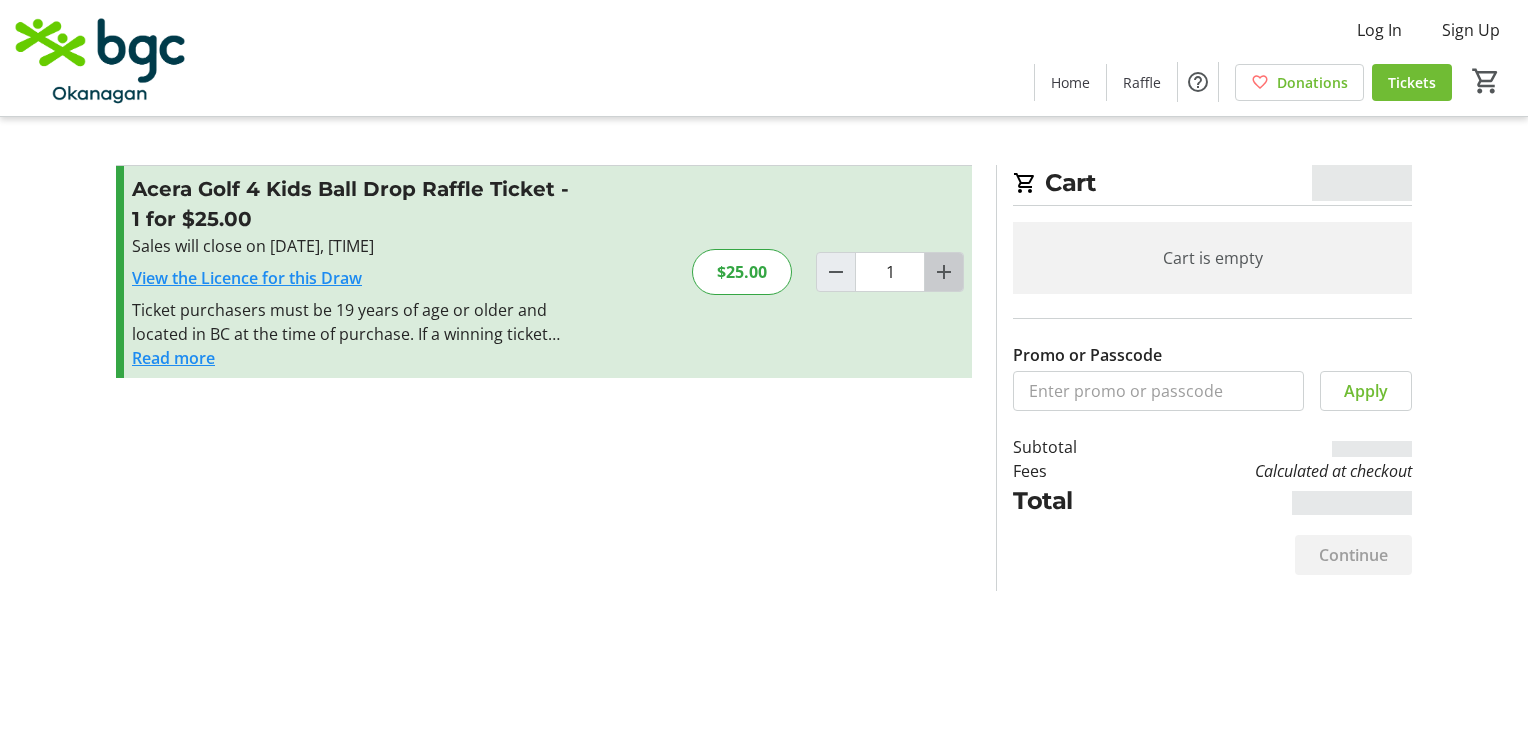 click 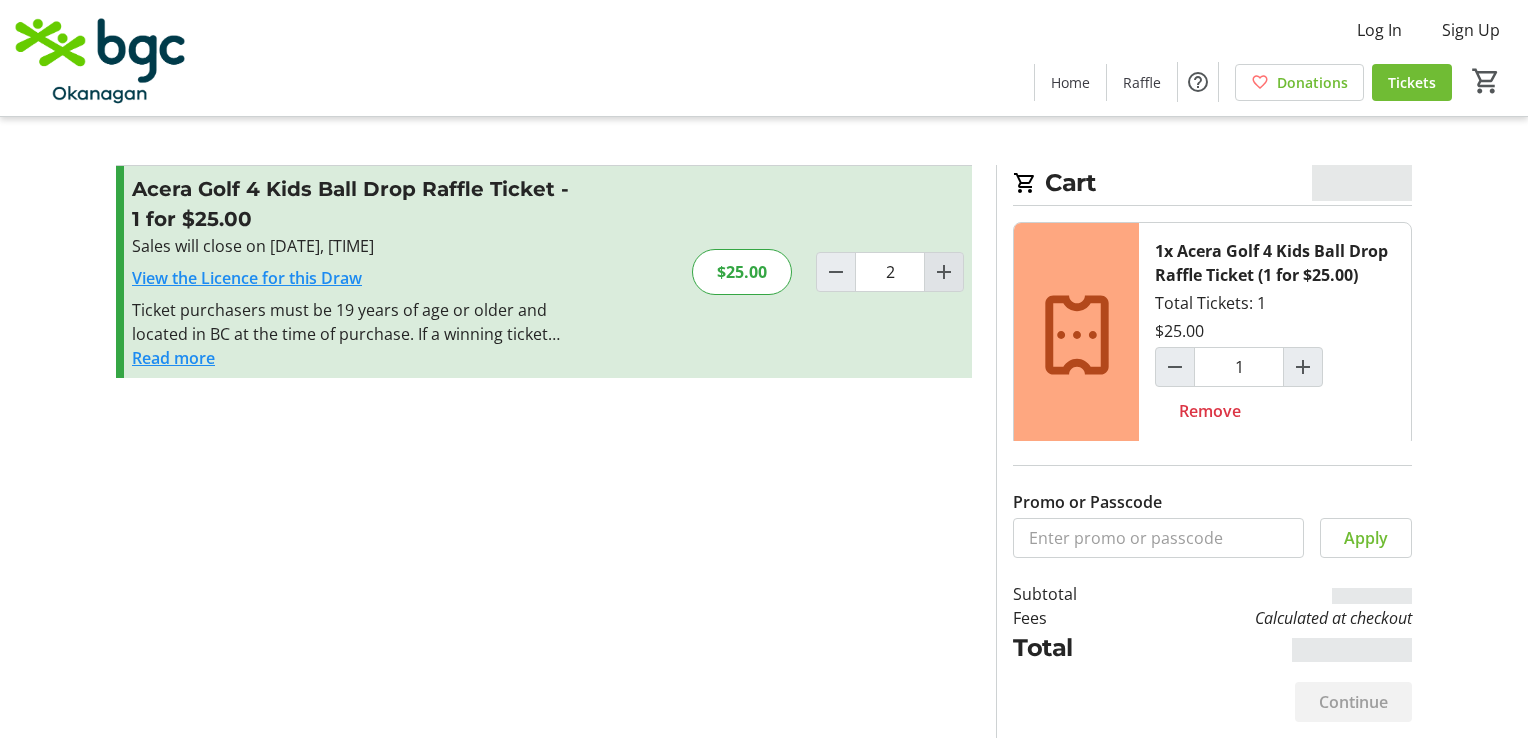 type on "2" 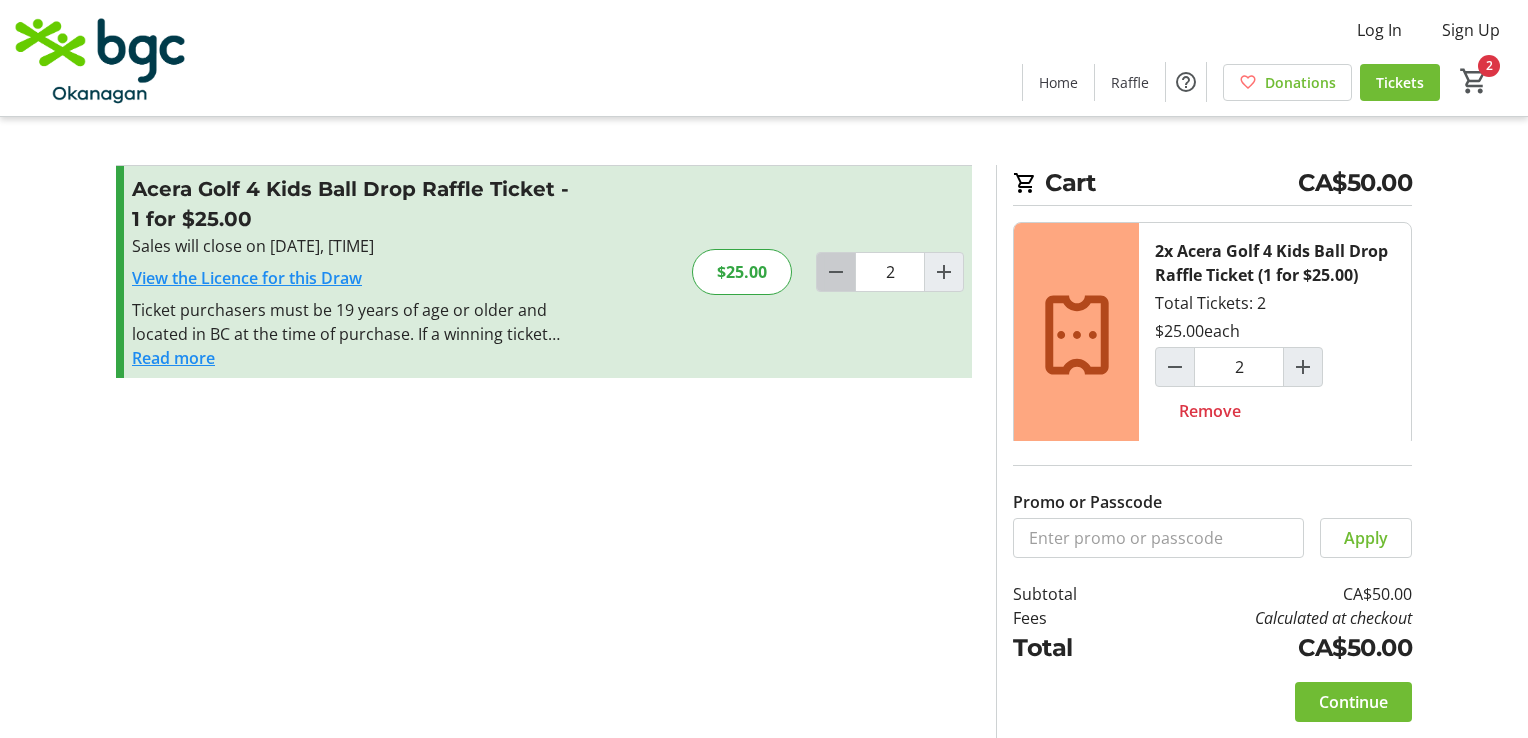 click 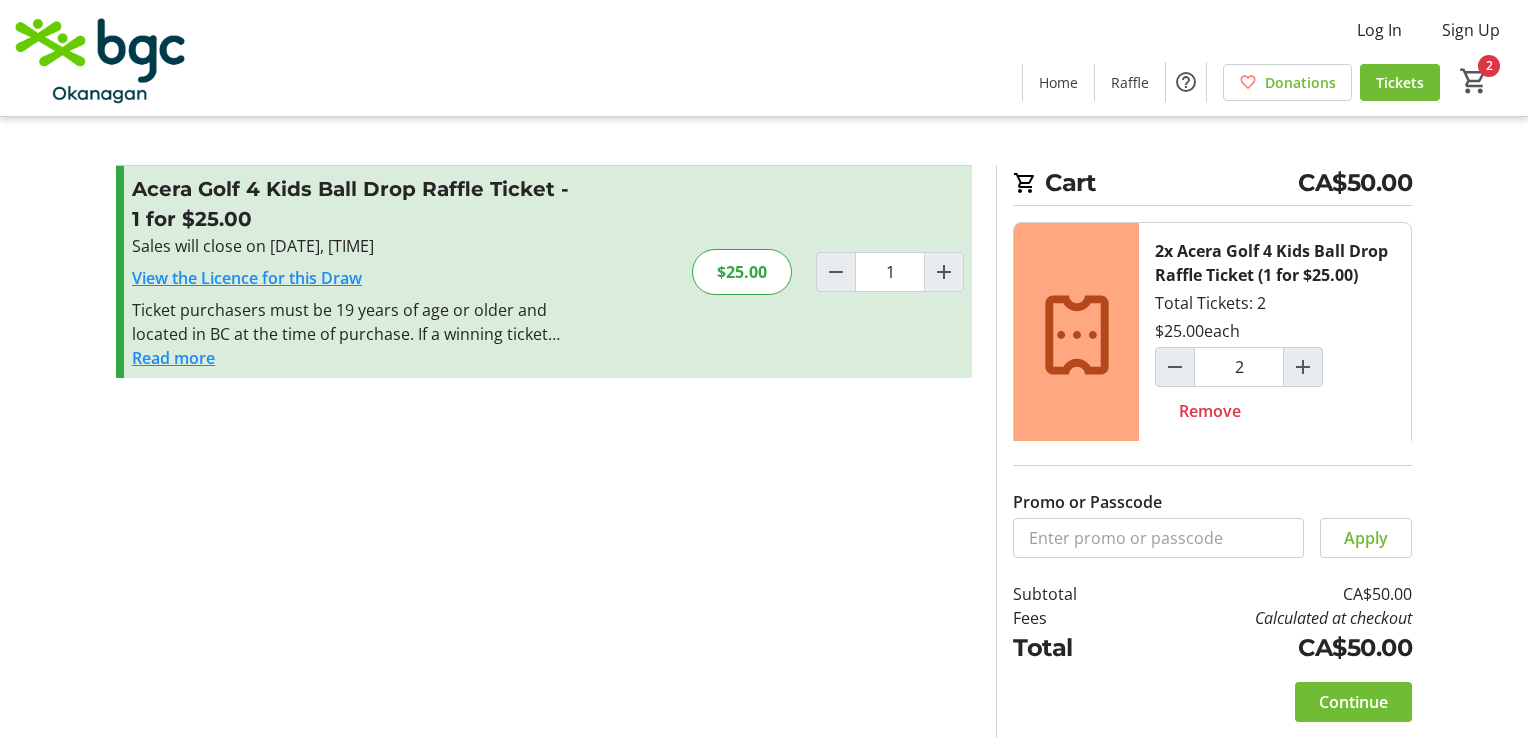 type on "1" 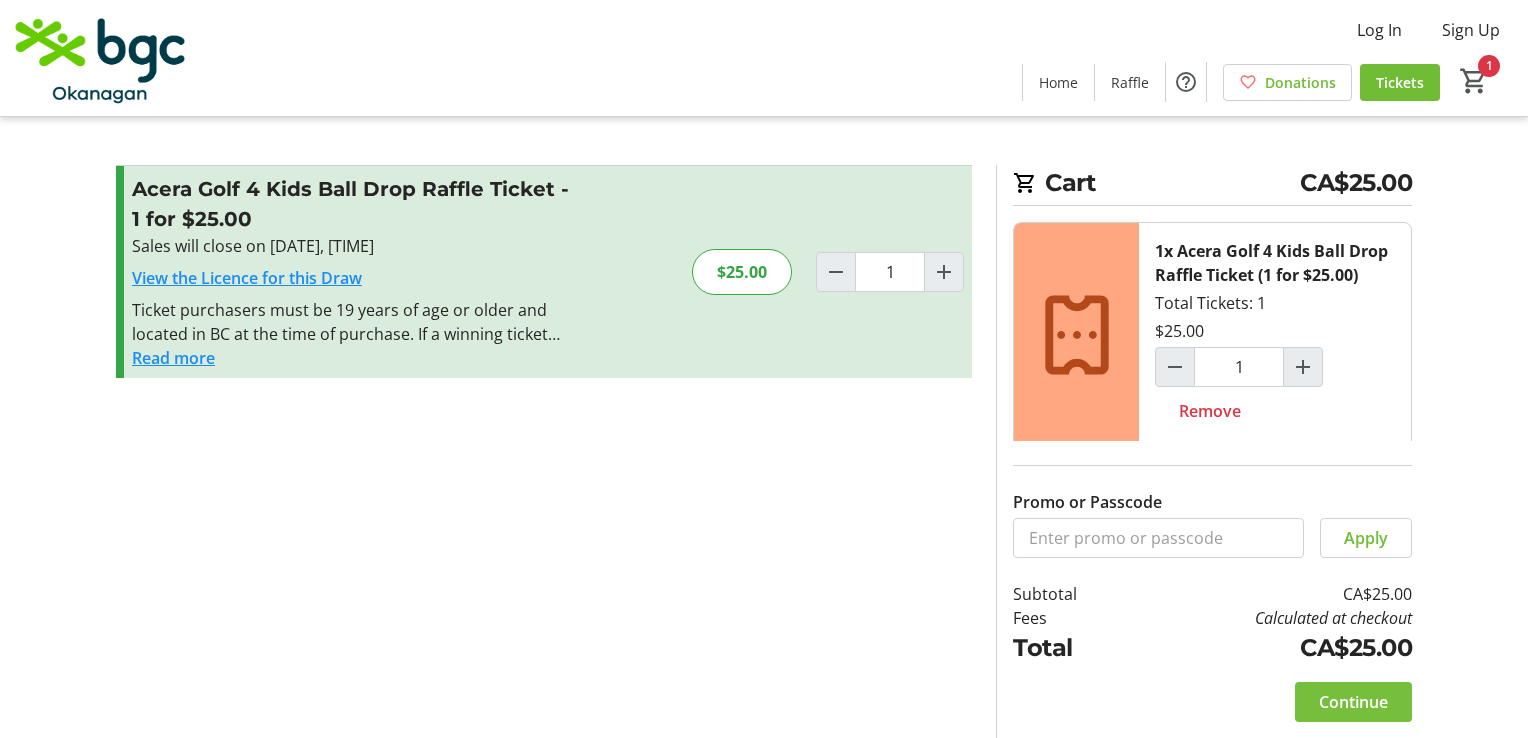 click on "Continue" 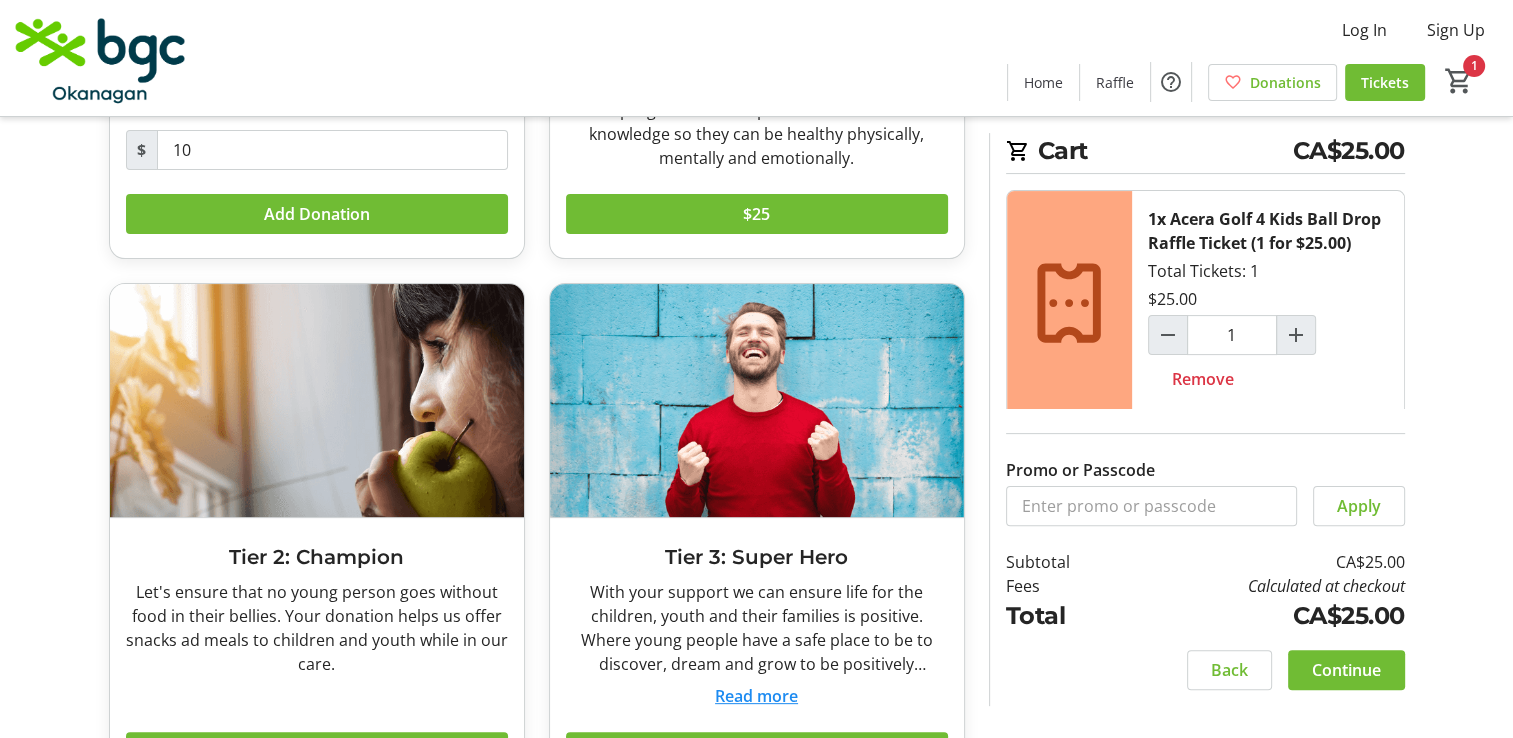 scroll, scrollTop: 329, scrollLeft: 0, axis: vertical 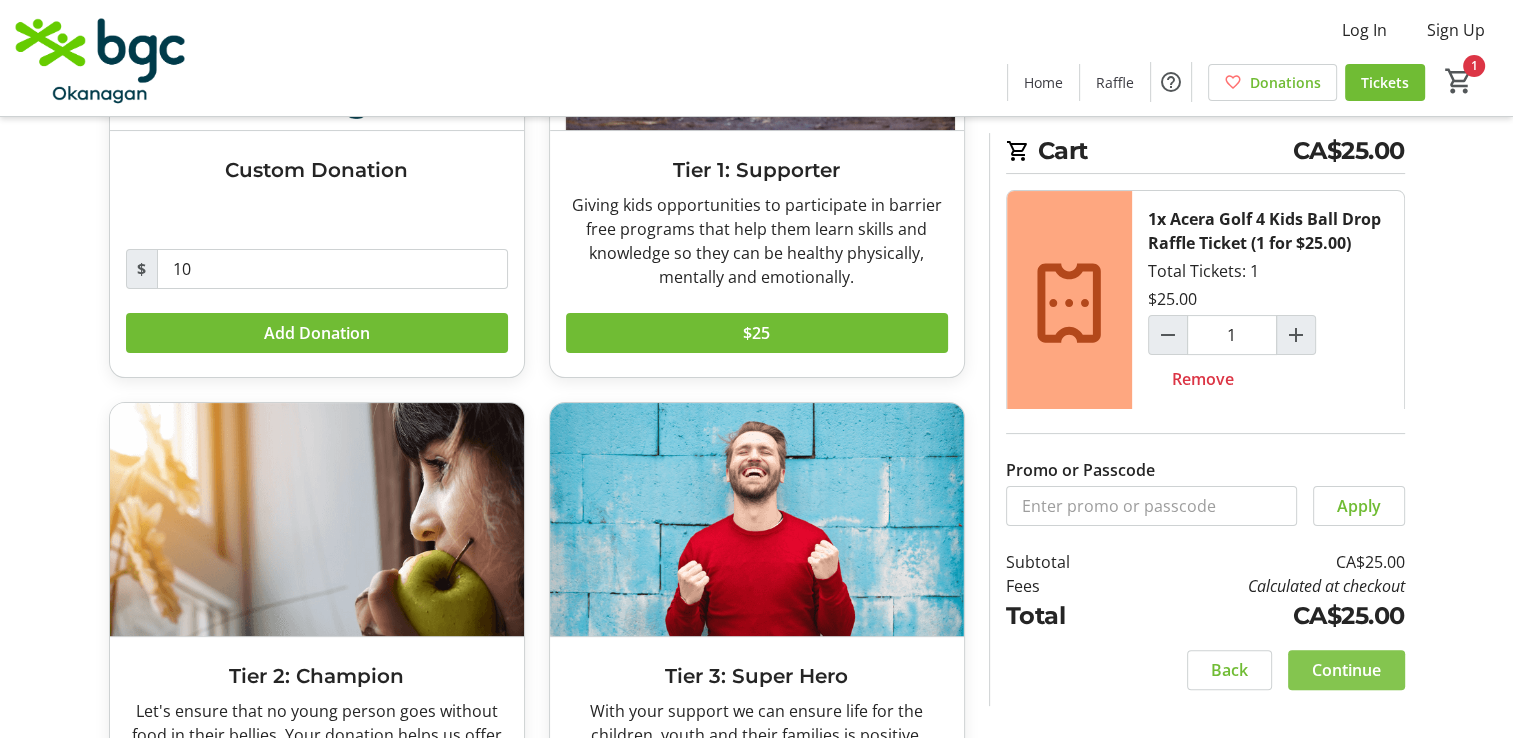 click on "Continue" 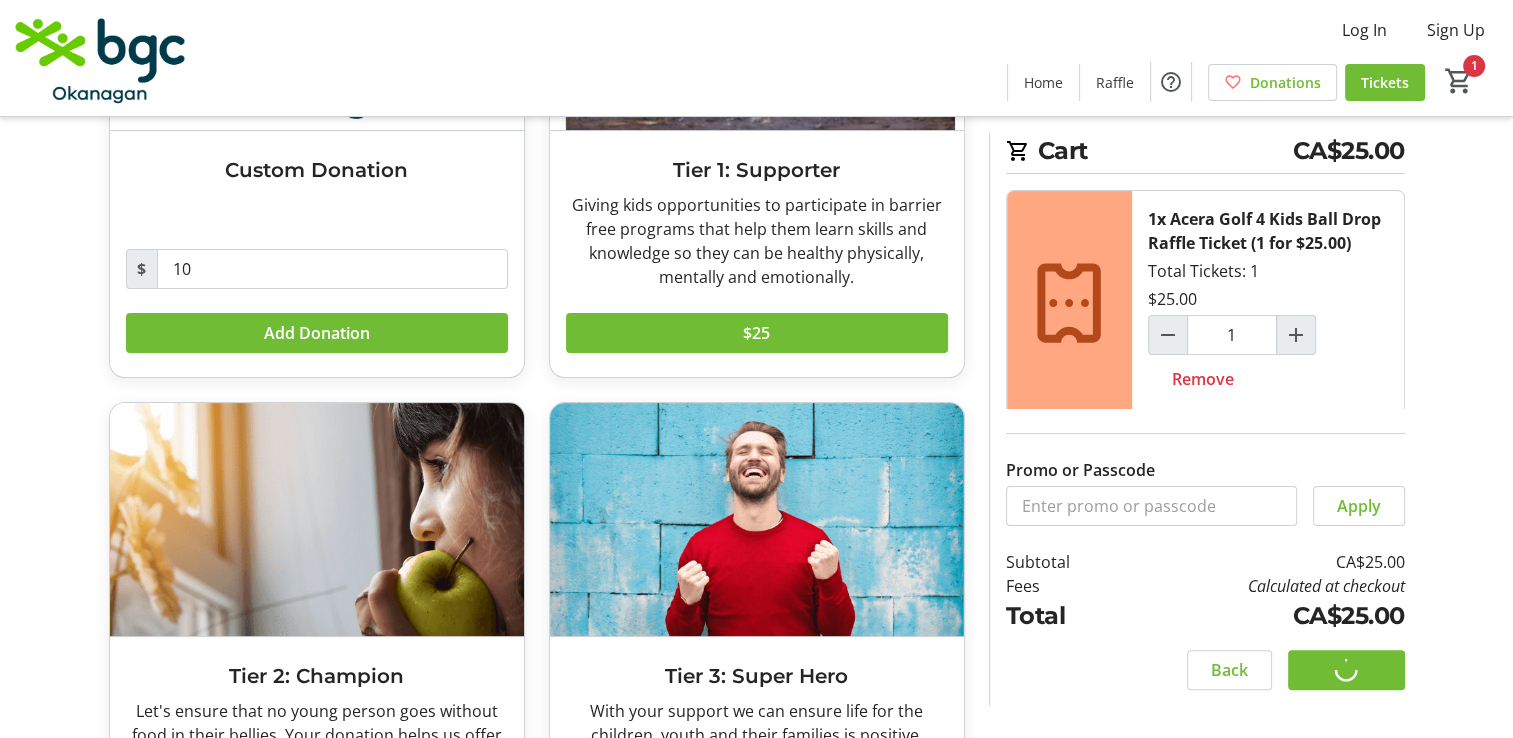 scroll, scrollTop: 0, scrollLeft: 0, axis: both 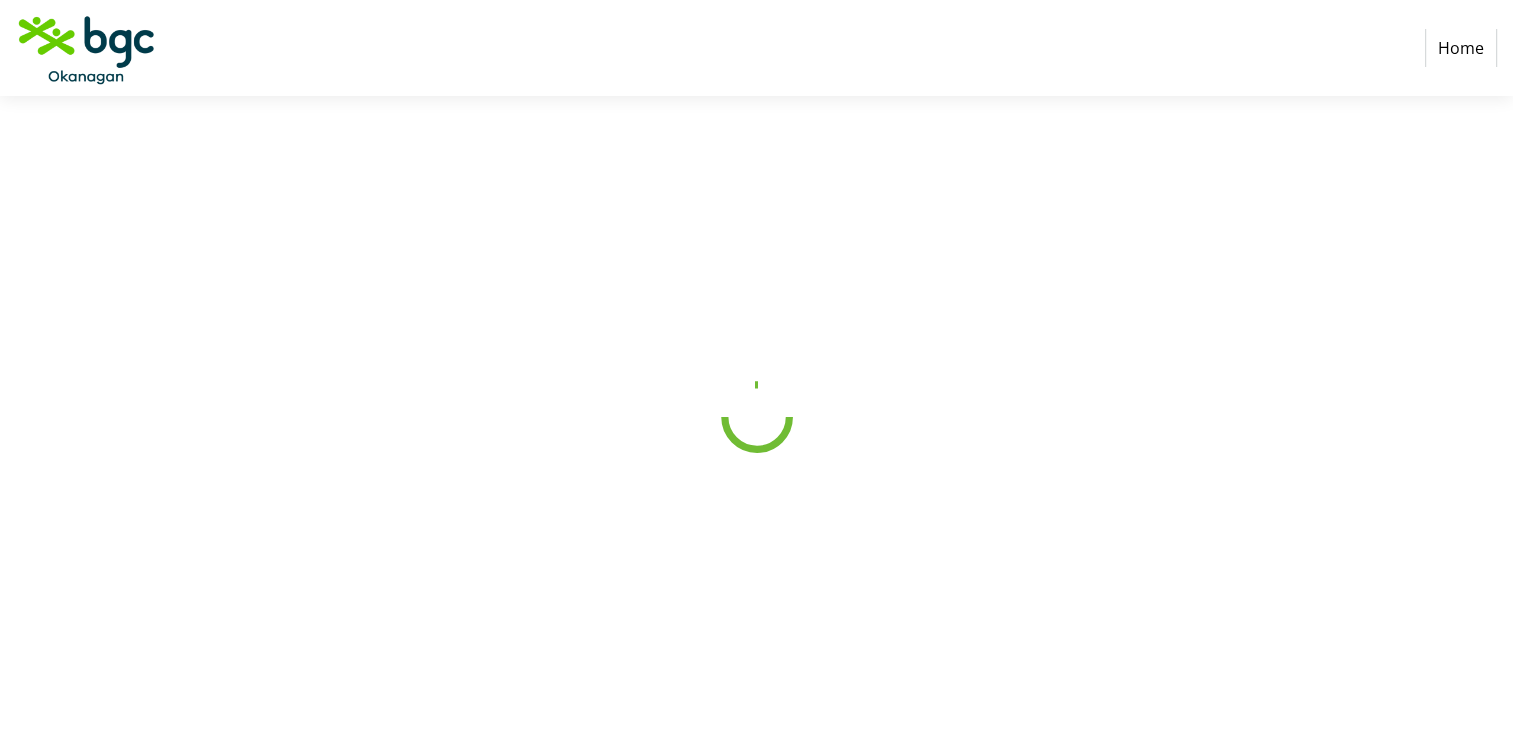 select on "CA" 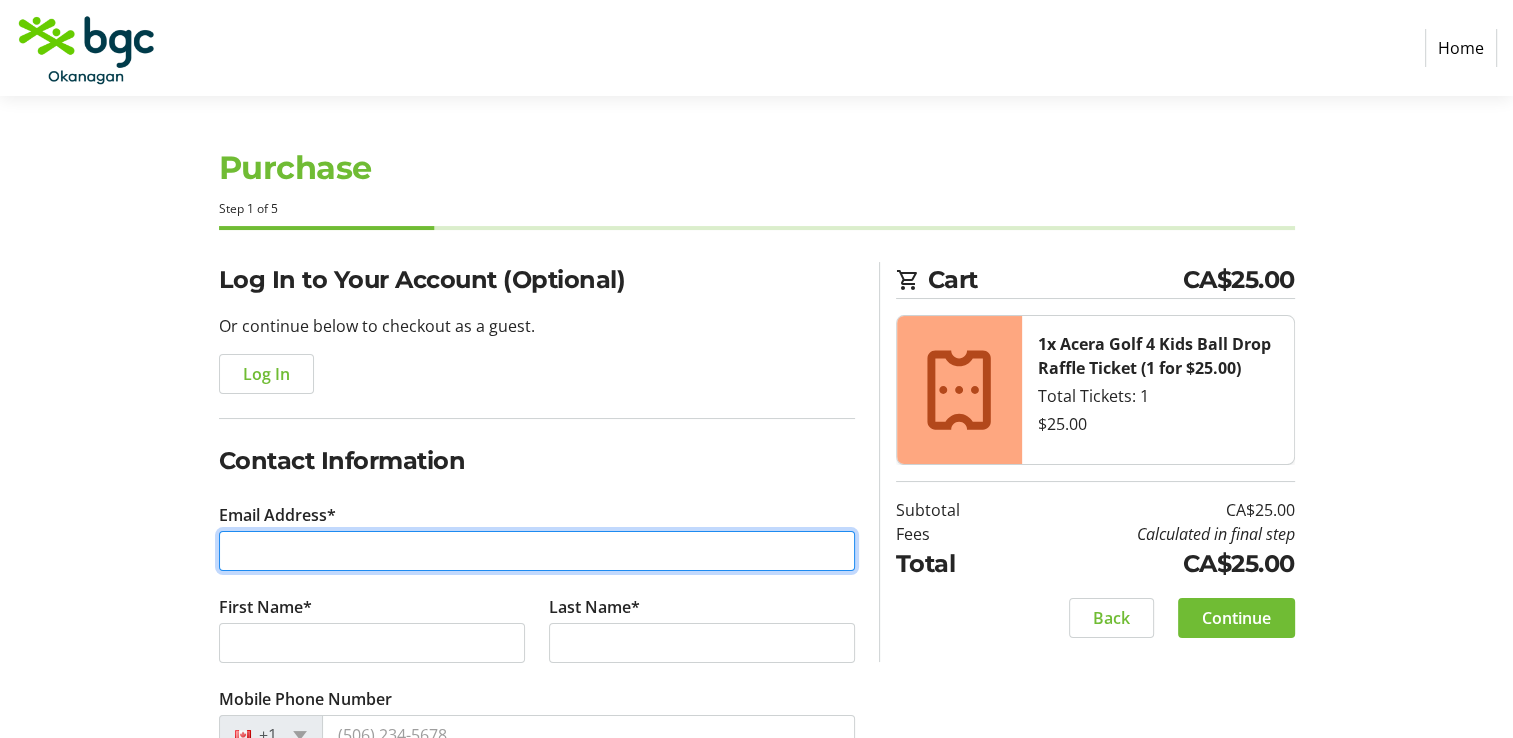 click on "Email Address*" at bounding box center [537, 551] 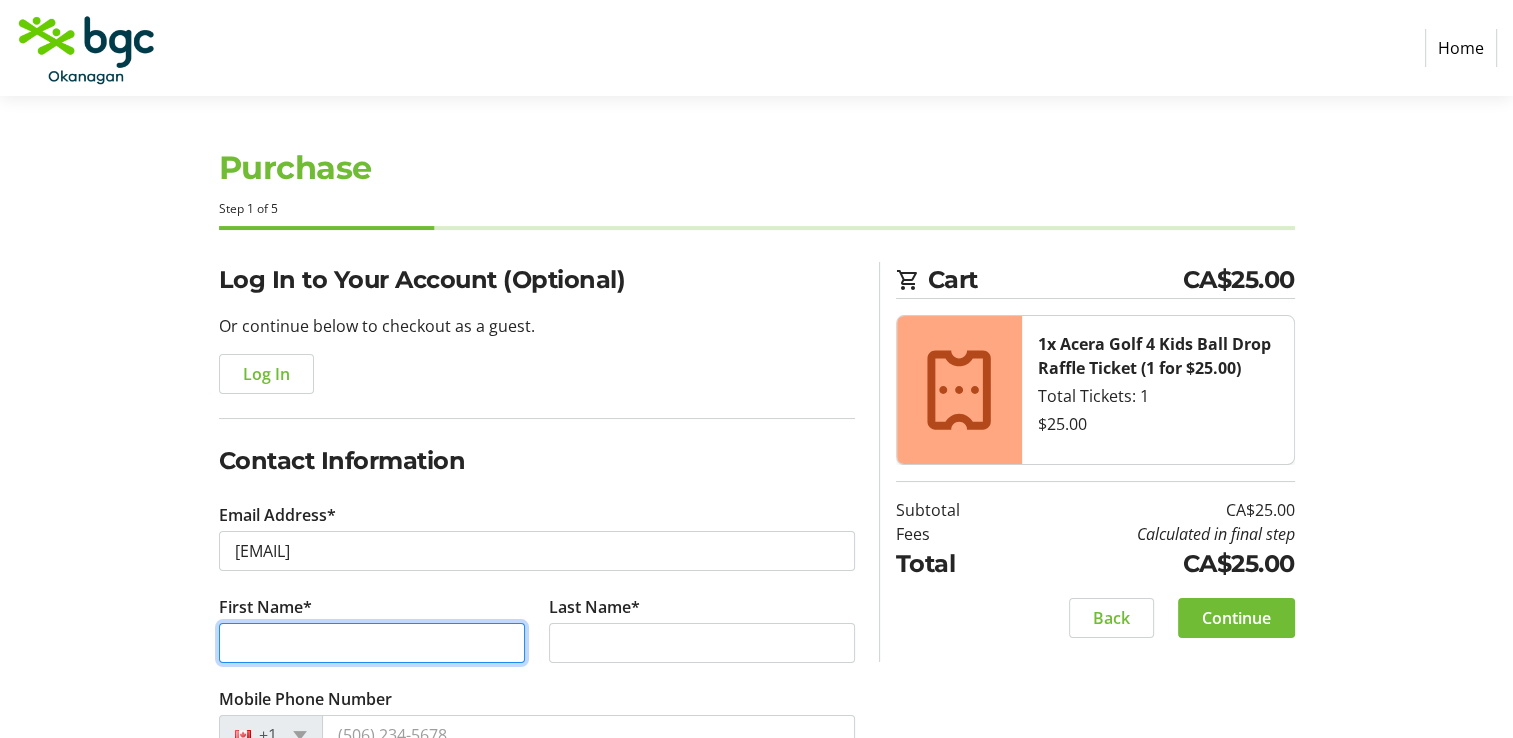 type on "[FIRST]" 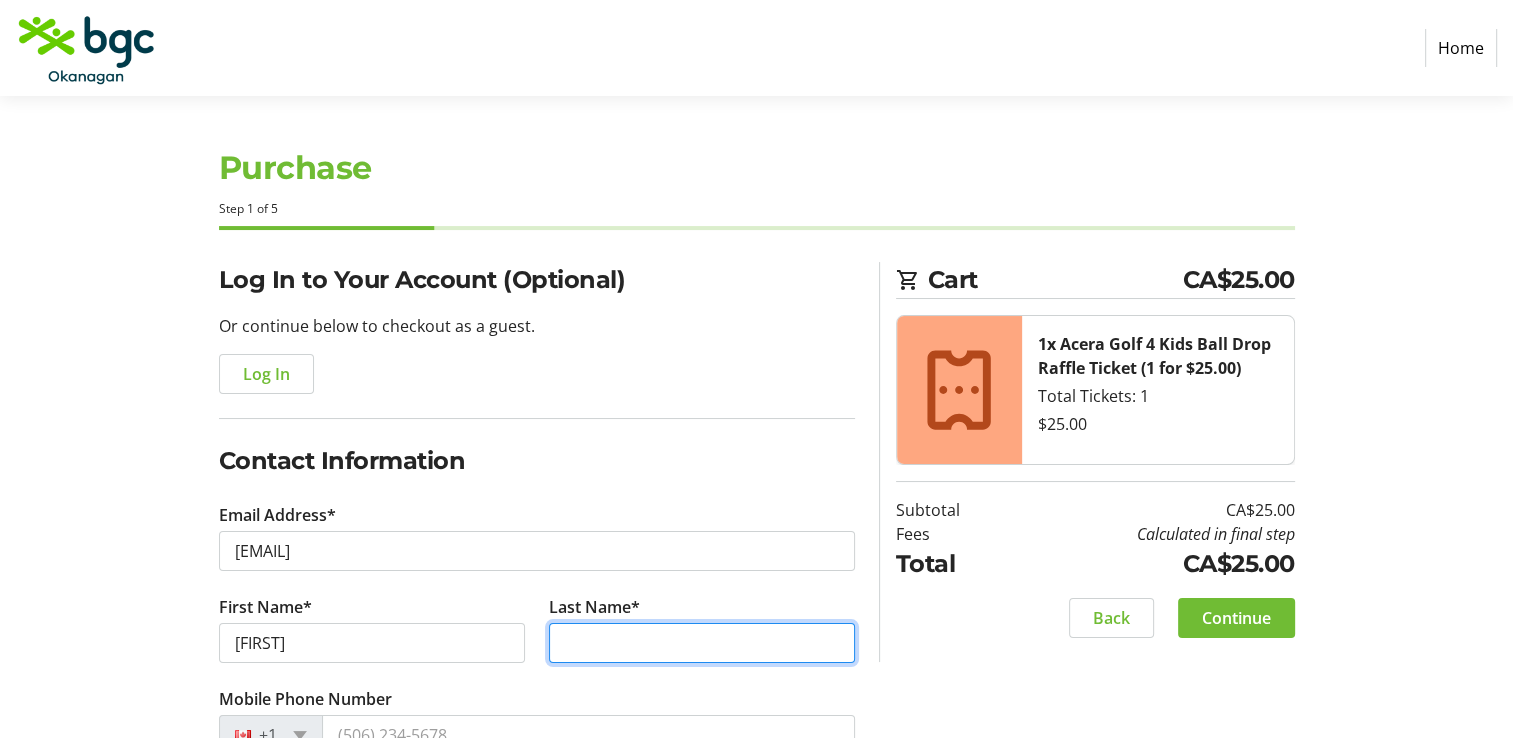type on "[LAST]" 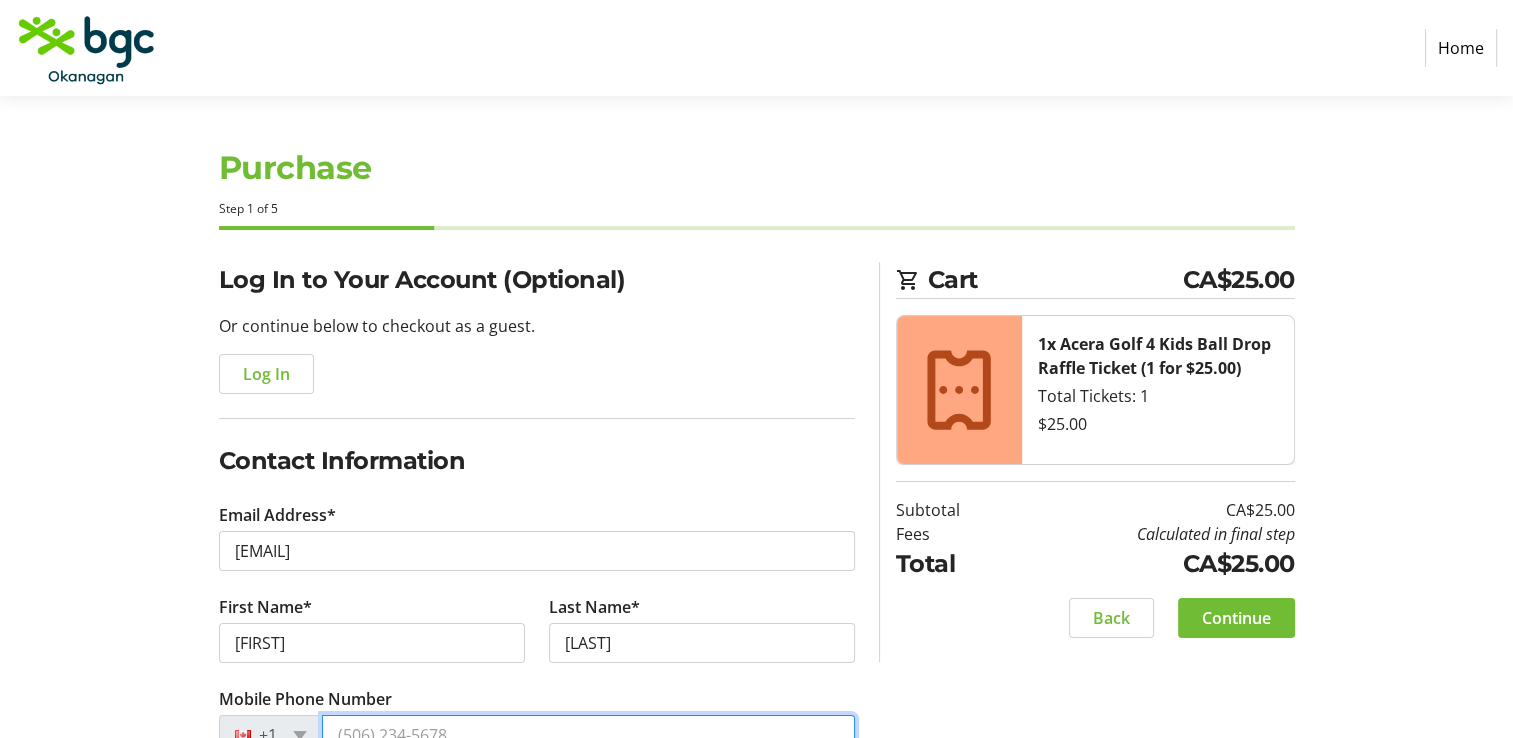type on "[PHONE]" 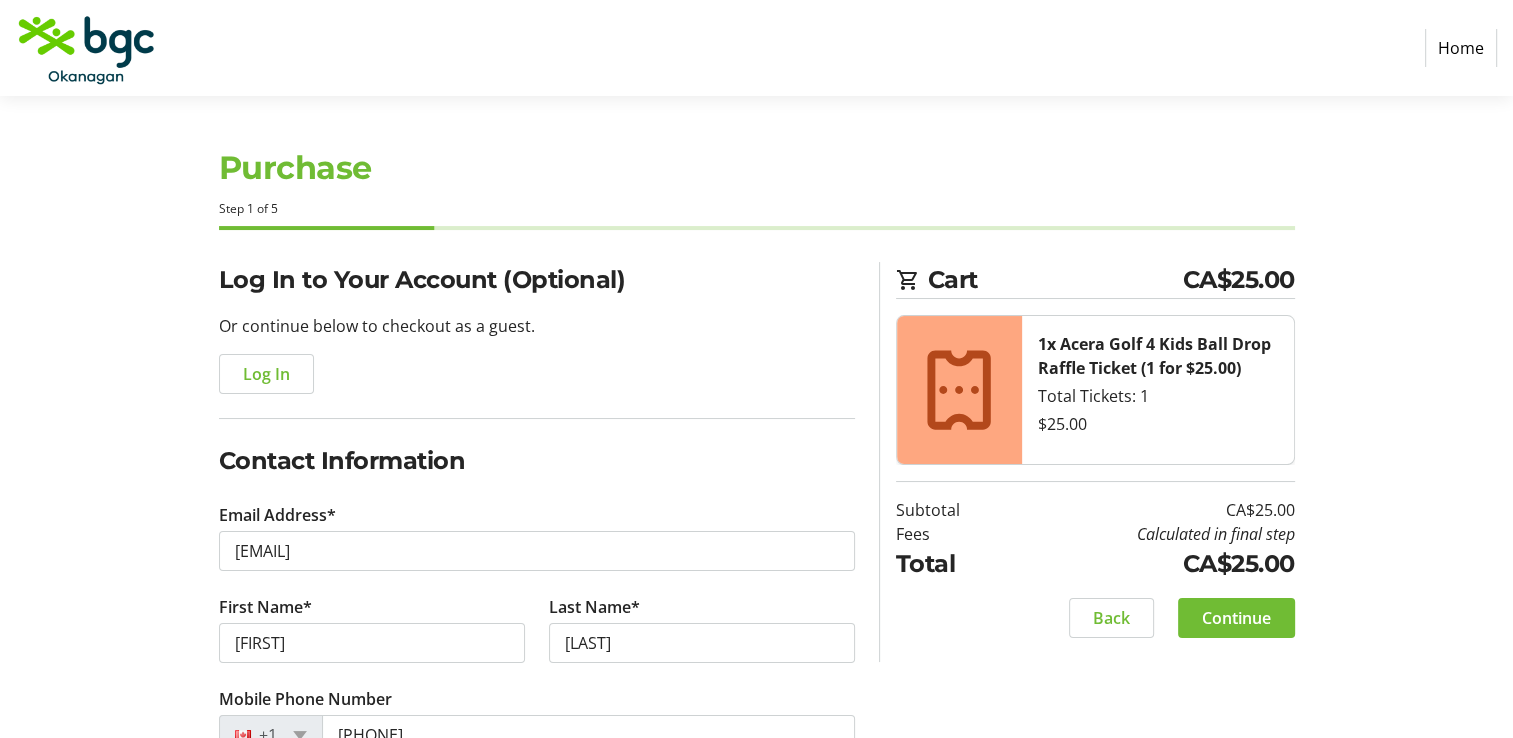 type on "[NUMBER]-[NUMBER] [STREET]" 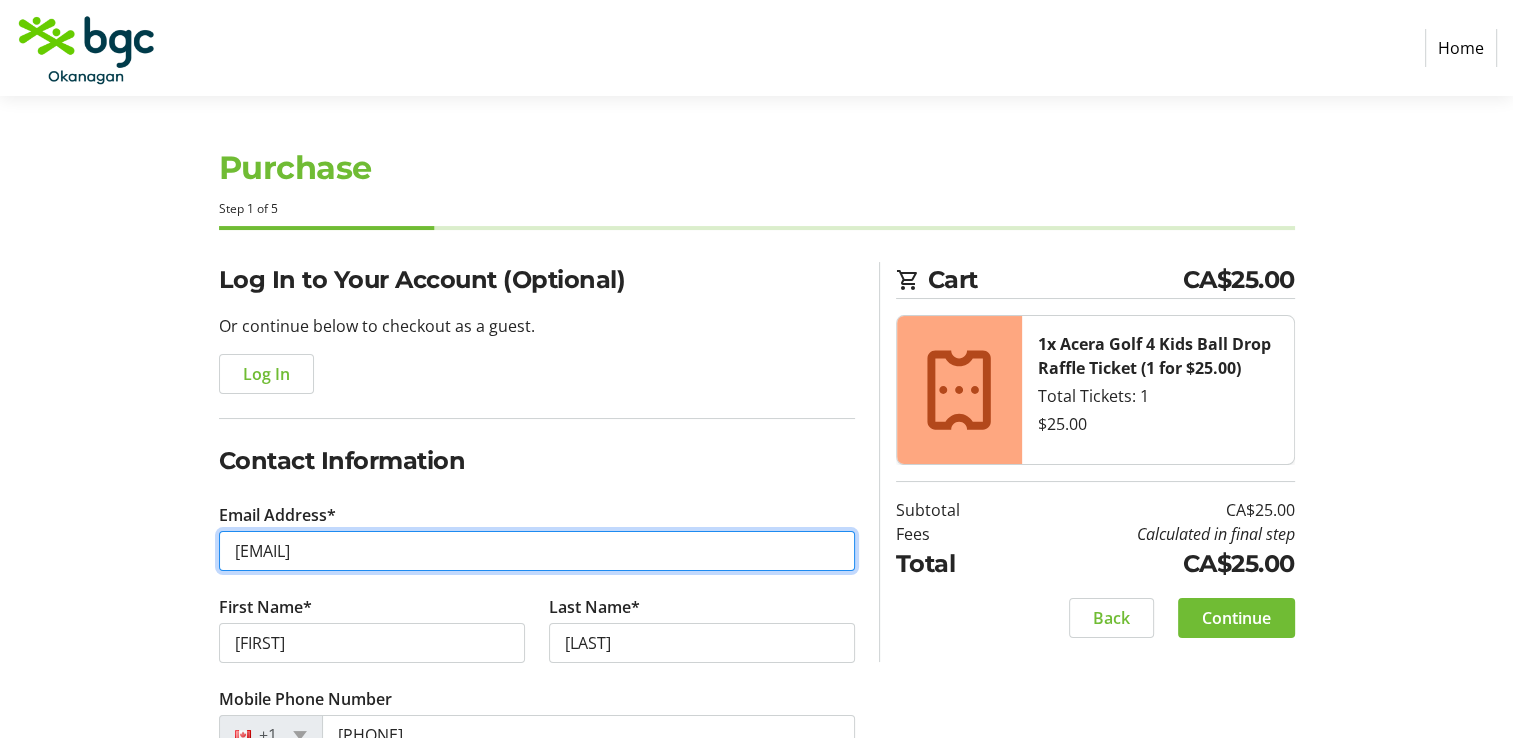 drag, startPoint x: 402, startPoint y: 553, endPoint x: 200, endPoint y: 522, distance: 204.36487 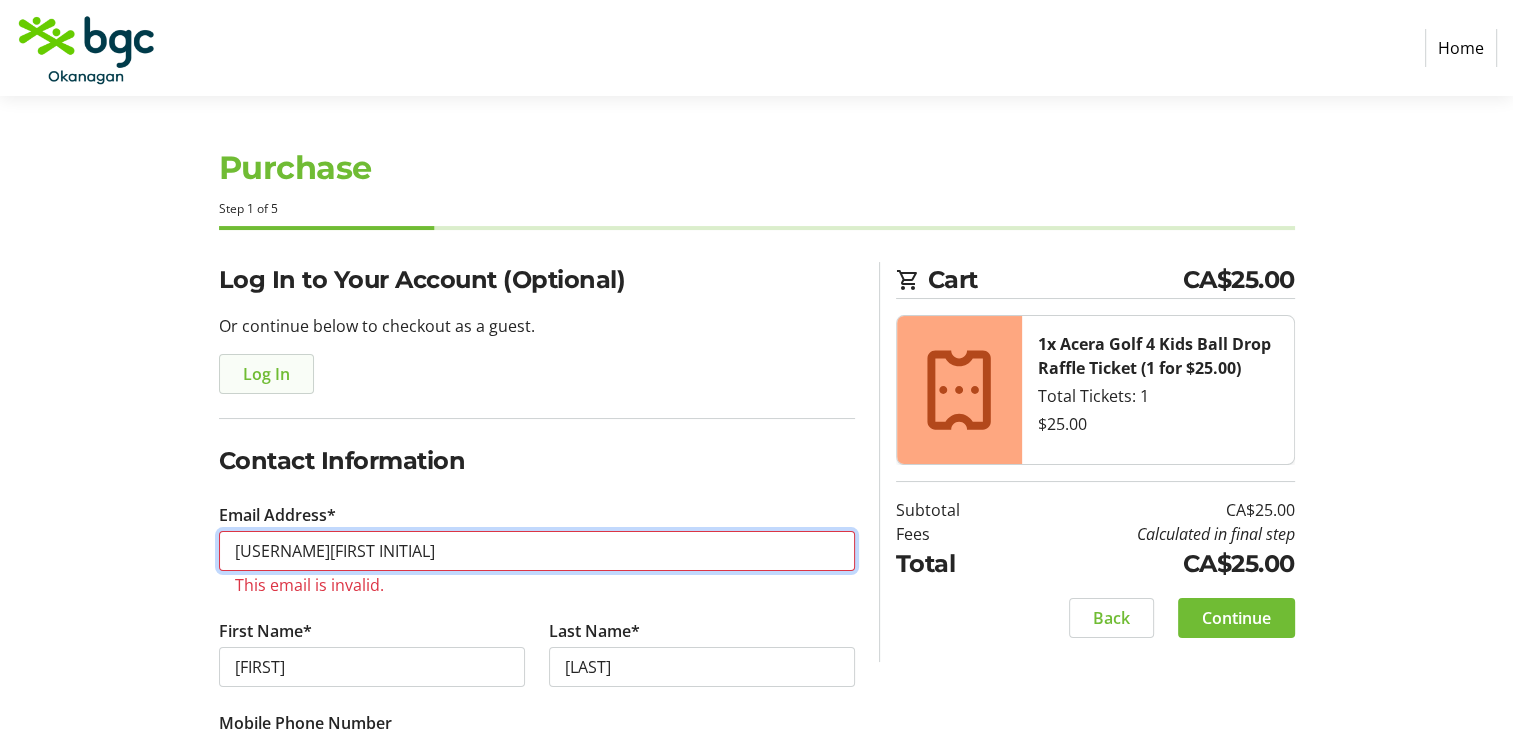 type on "[EMAIL]" 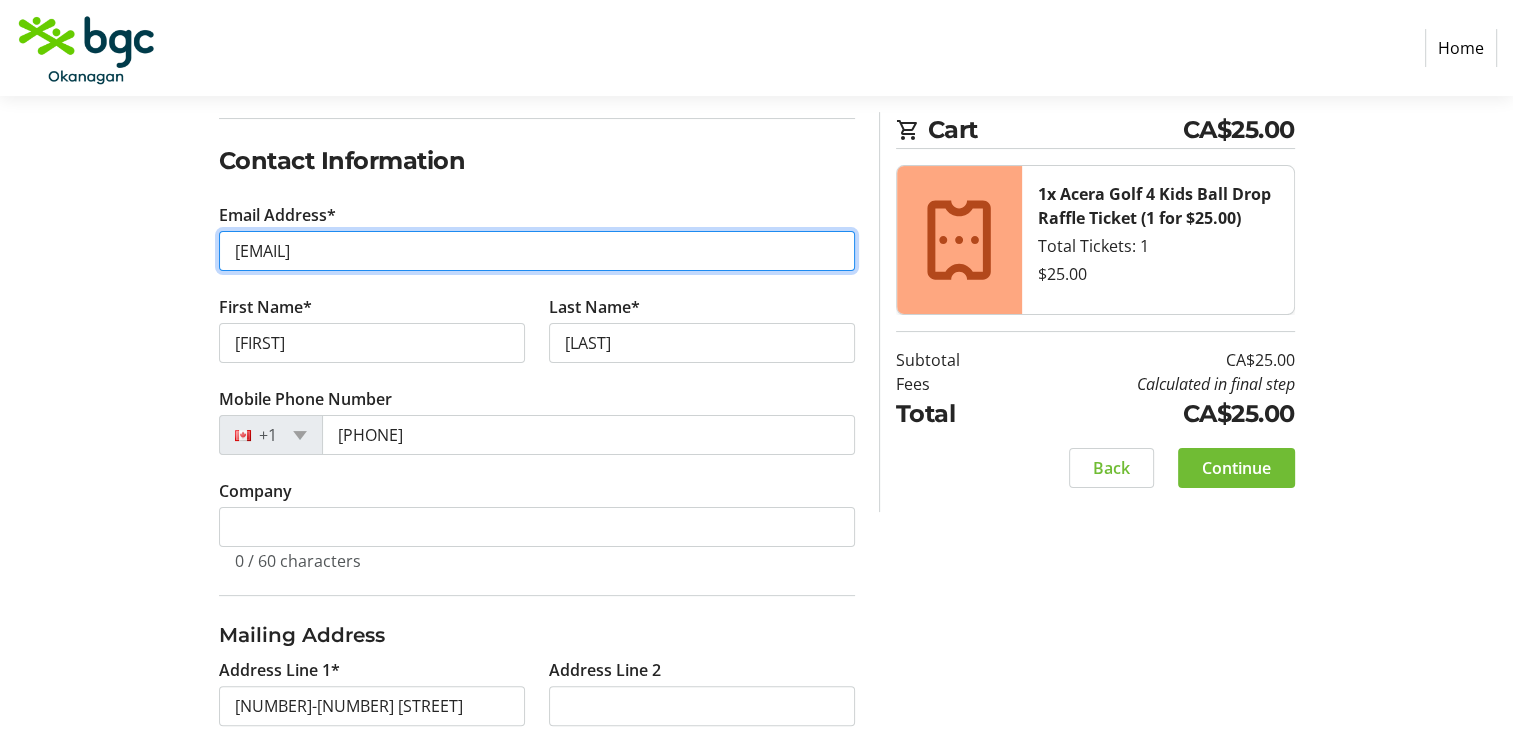 scroll, scrollTop: 500, scrollLeft: 0, axis: vertical 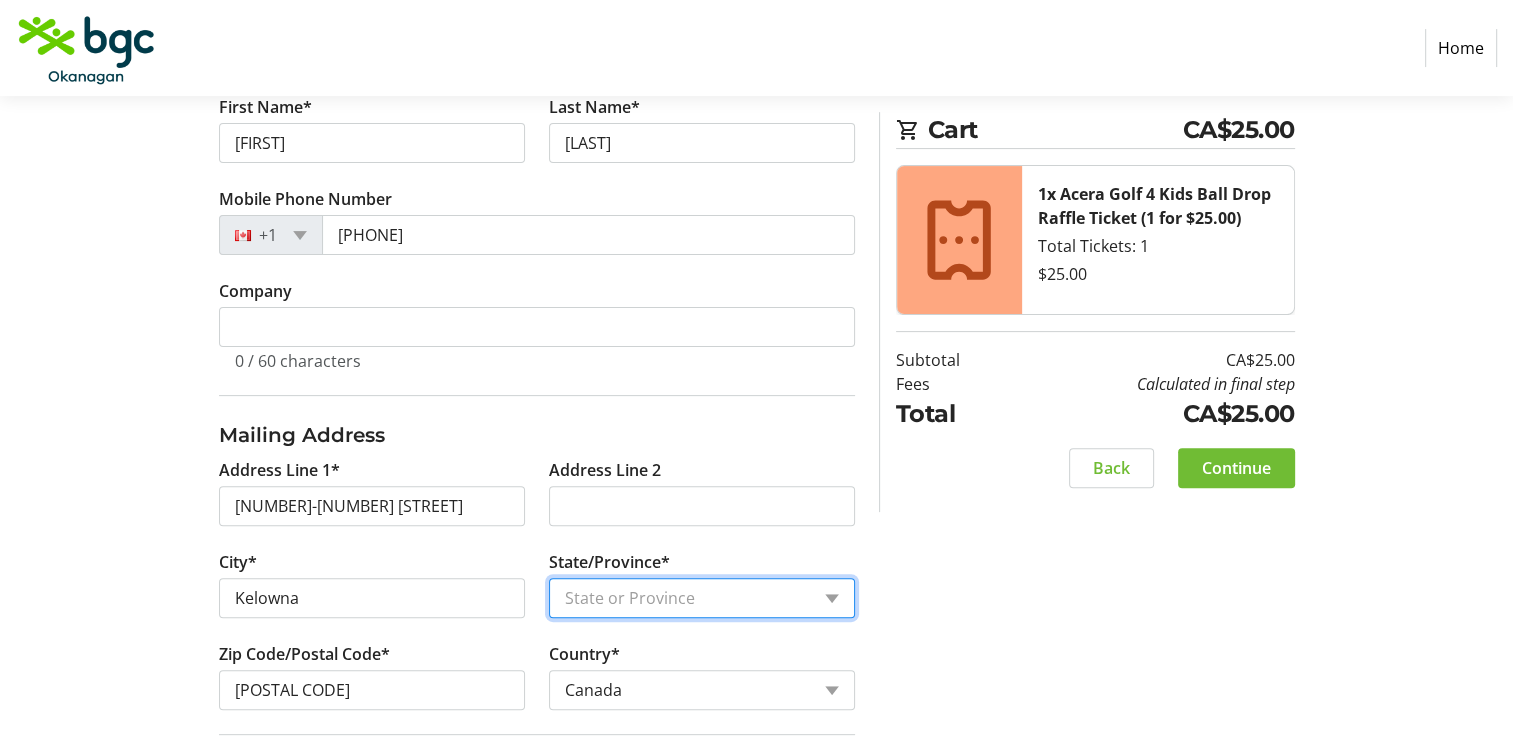 click on "State or Province  State or Province   Alberta   British Columbia   Manitoba   New Brunswick   Newfoundland and Labrador   Nova Scotia   Ontario   Prince Edward Island   Quebec   Saskatchewan   Northwest Territories   Nunavut   Yukon" at bounding box center (702, 598) 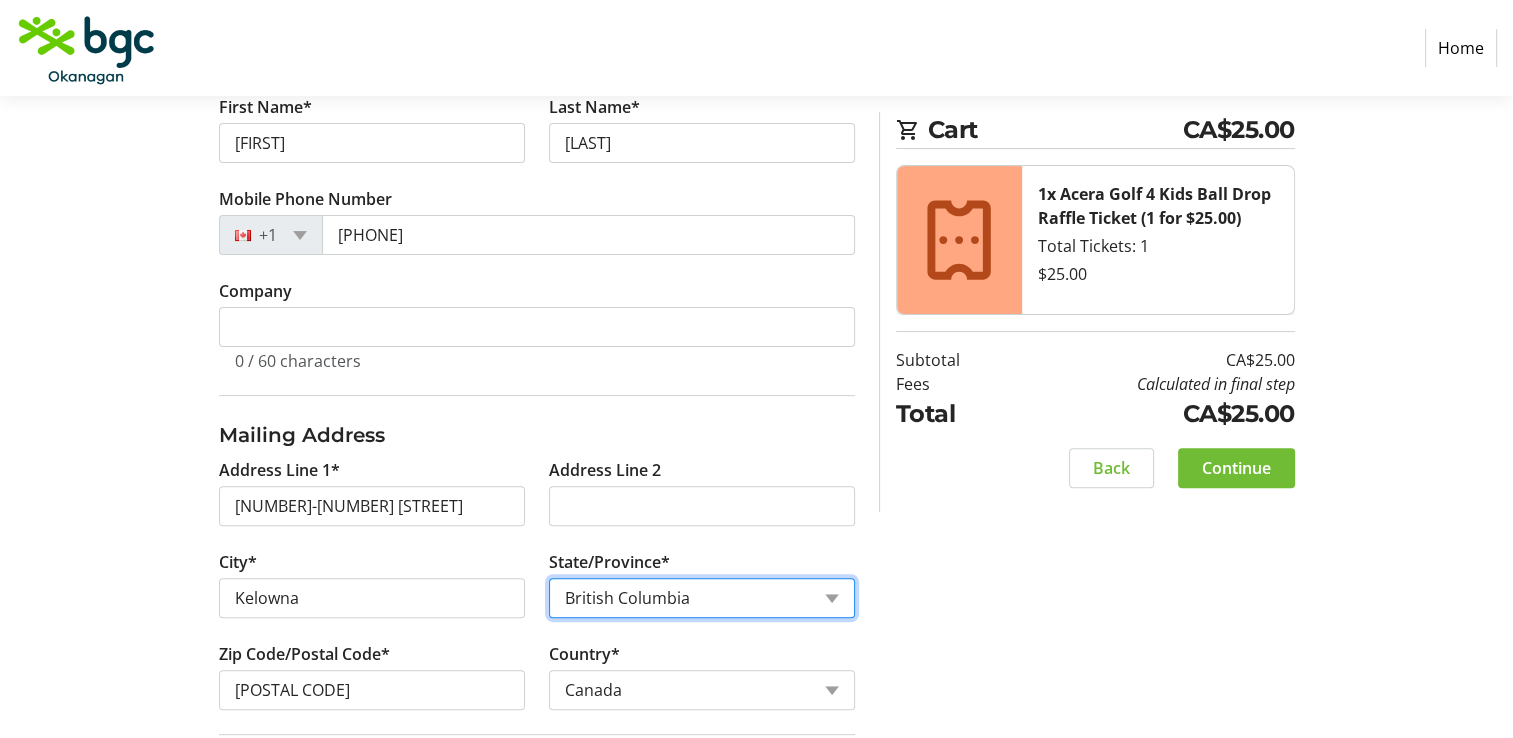 click on "State or Province  State or Province   Alberta   British Columbia   Manitoba   New Brunswick   Newfoundland and Labrador   Nova Scotia   Ontario   Prince Edward Island   Quebec   Saskatchewan   Northwest Territories   Nunavut   Yukon" at bounding box center [702, 598] 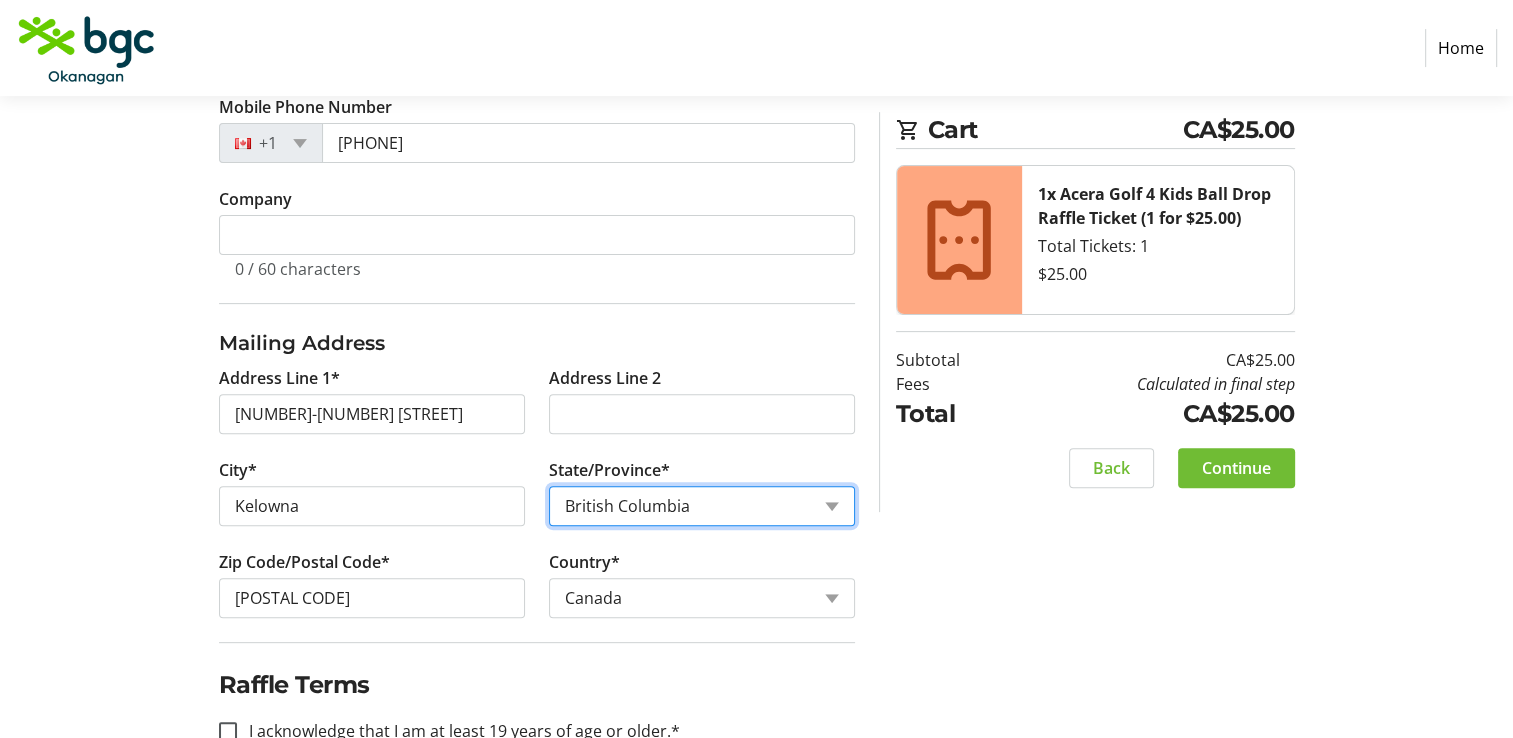 scroll, scrollTop: 700, scrollLeft: 0, axis: vertical 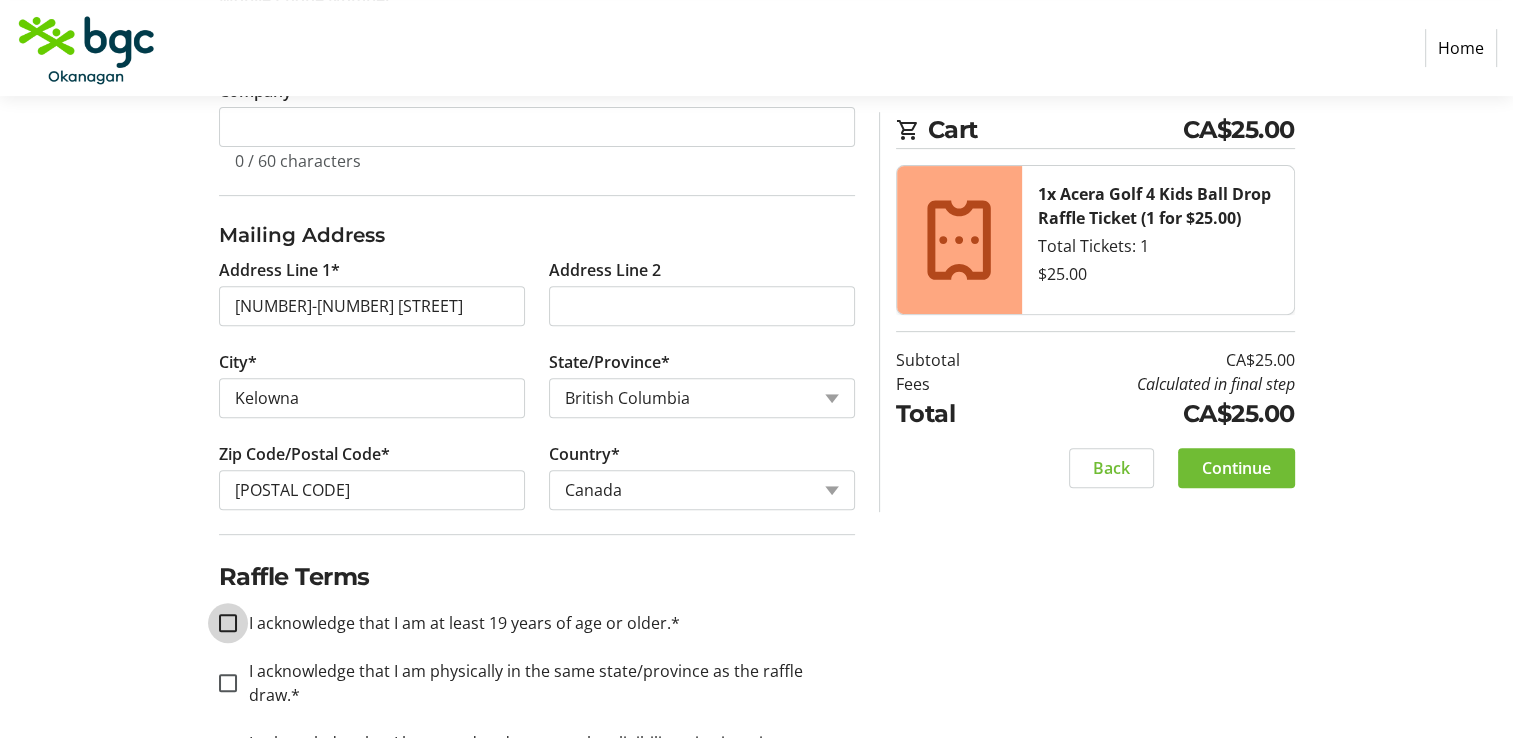 click on "I acknowledge that I am at least 19 years of age or older.*" at bounding box center (228, 623) 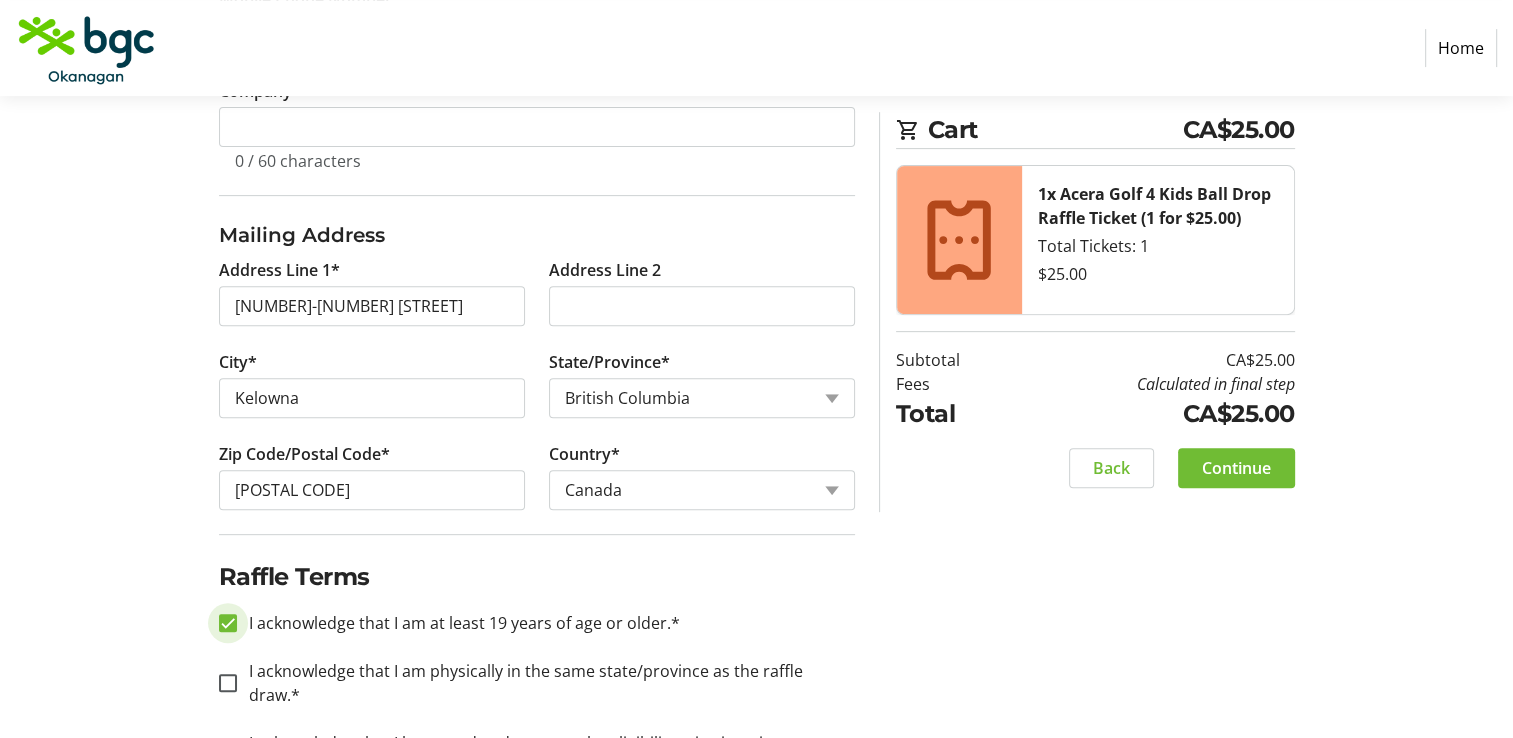 checkbox on "true" 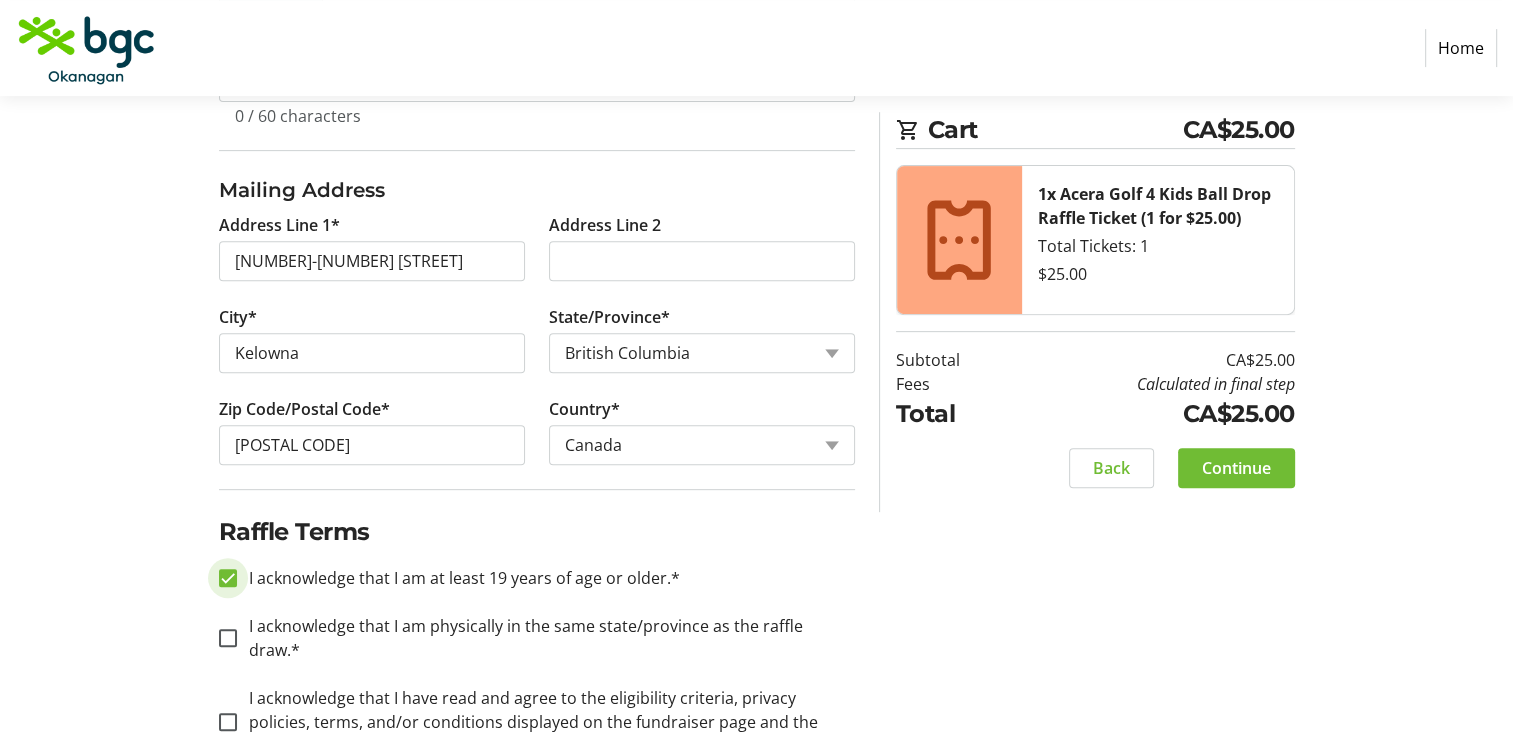 scroll, scrollTop: 785, scrollLeft: 0, axis: vertical 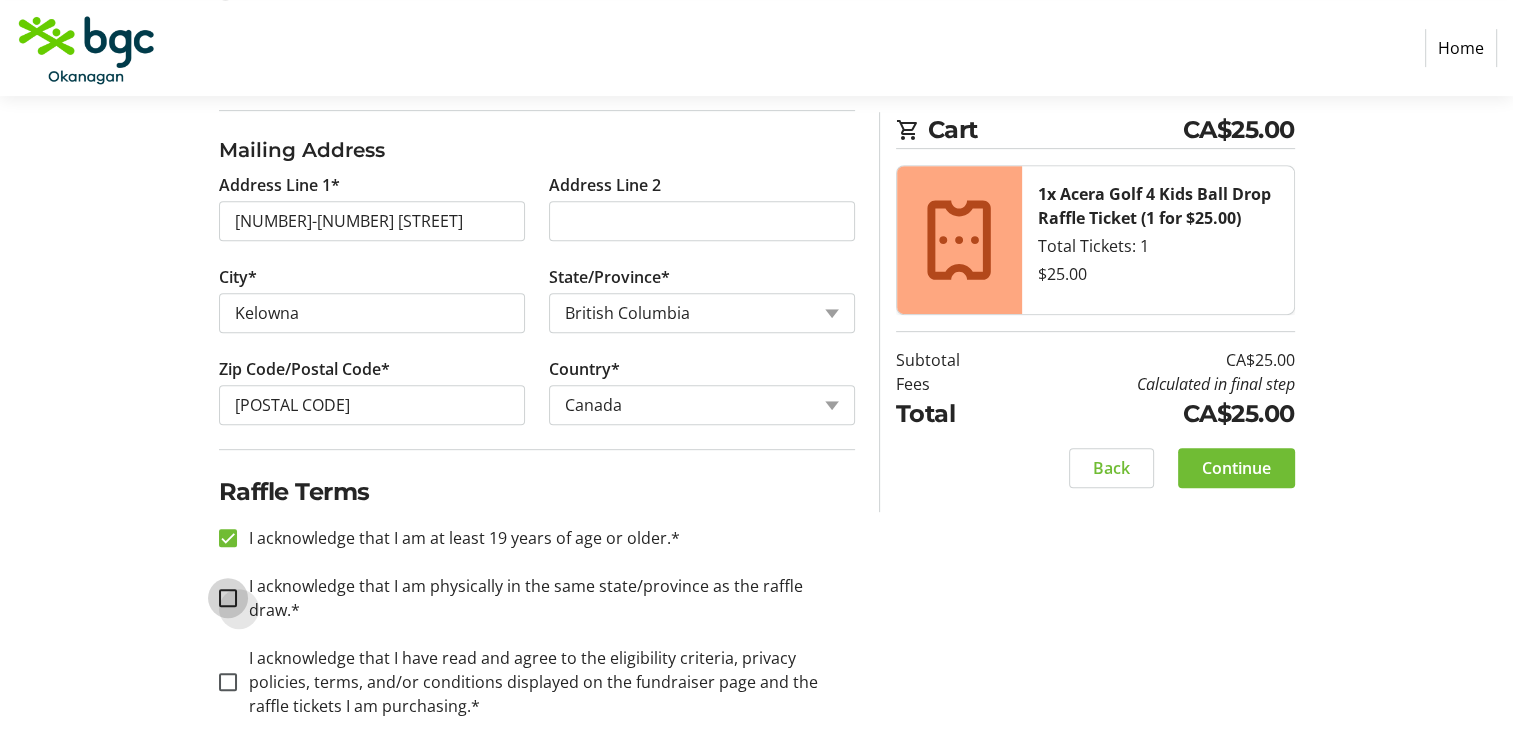 click on "I acknowledge that I am physically in the same state/province as the raffle draw.*" at bounding box center (228, 598) 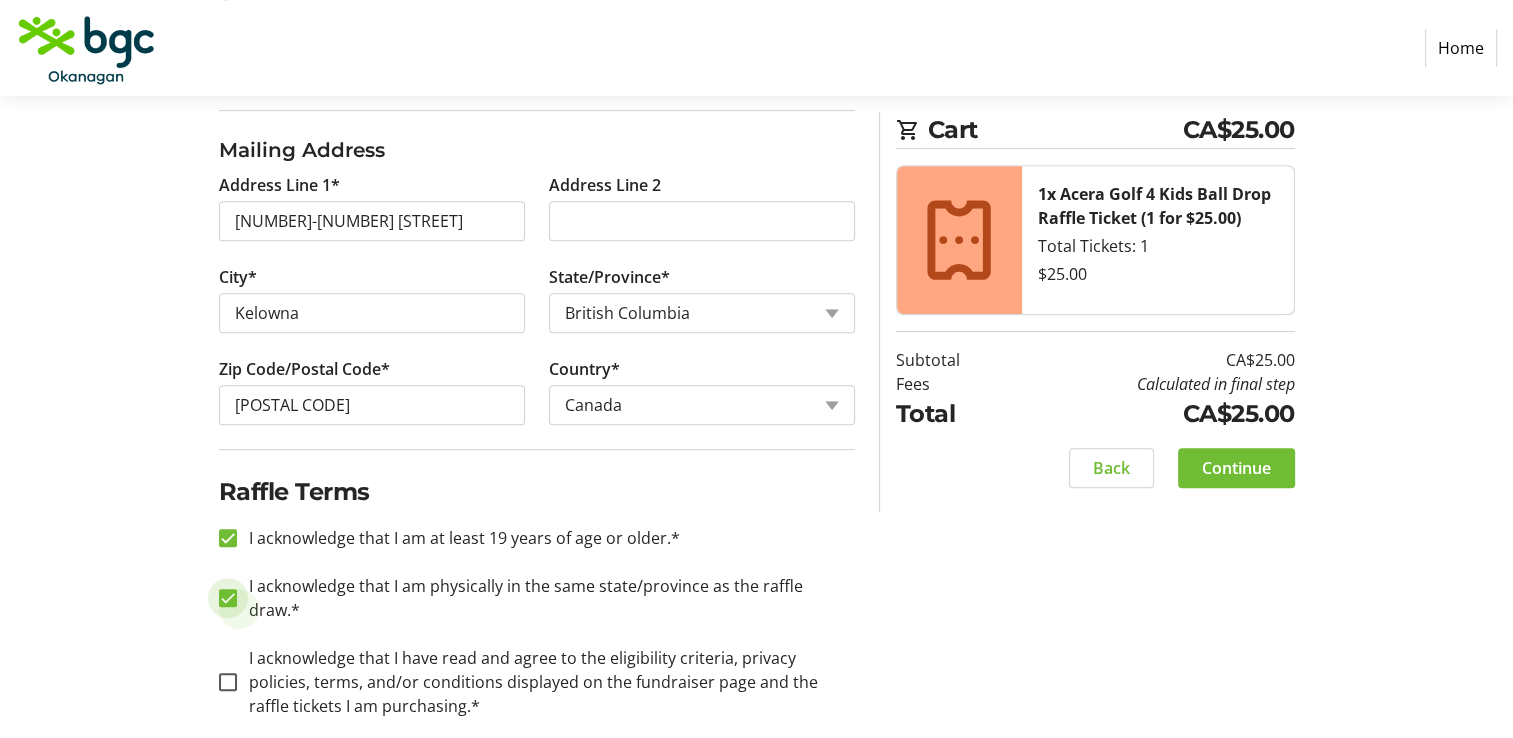 checkbox on "true" 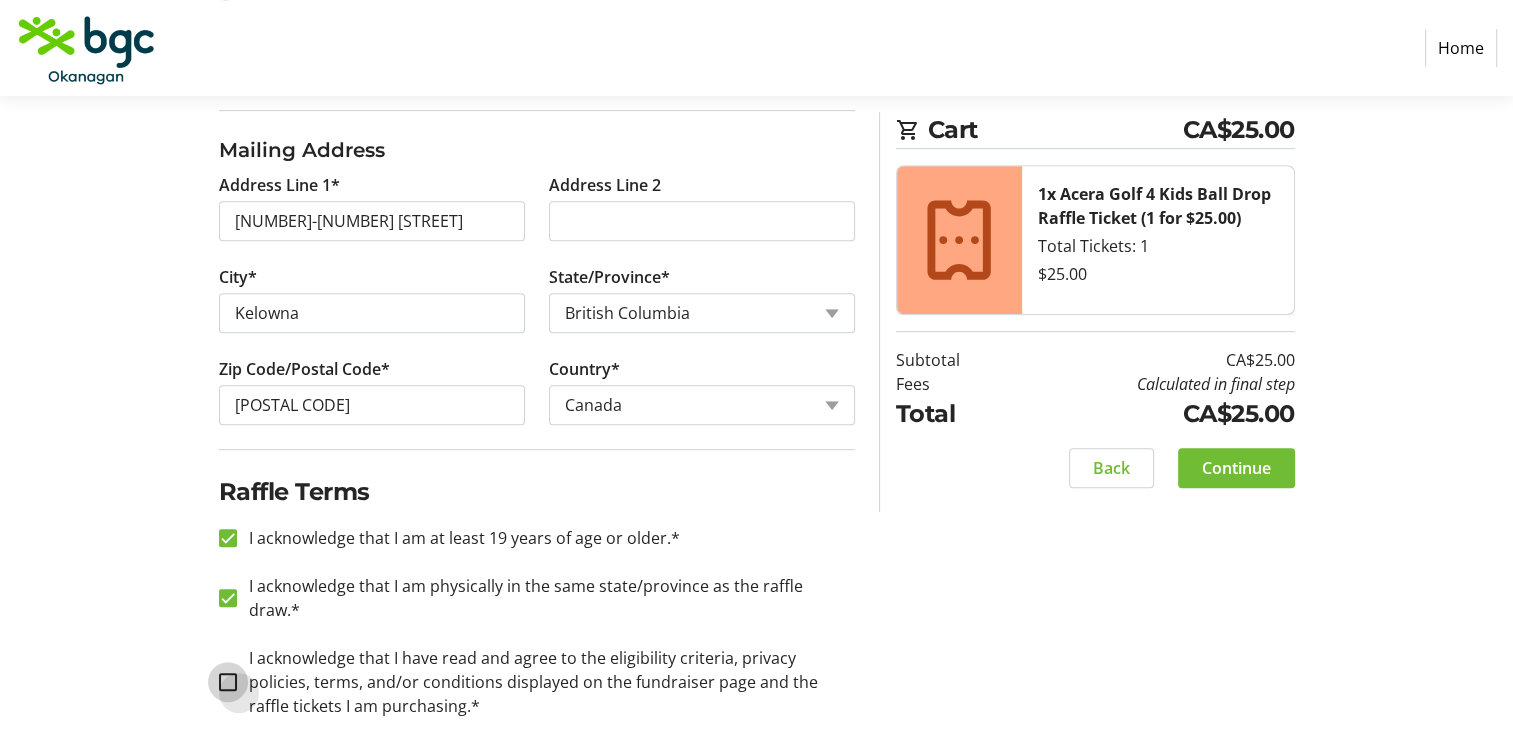 click on "I acknowledge that I have read and agree to the eligibility criteria, privacy policies, terms,
and/or conditions displayed on the fundraiser page and the raffle tickets I am purchasing.*" at bounding box center (228, 682) 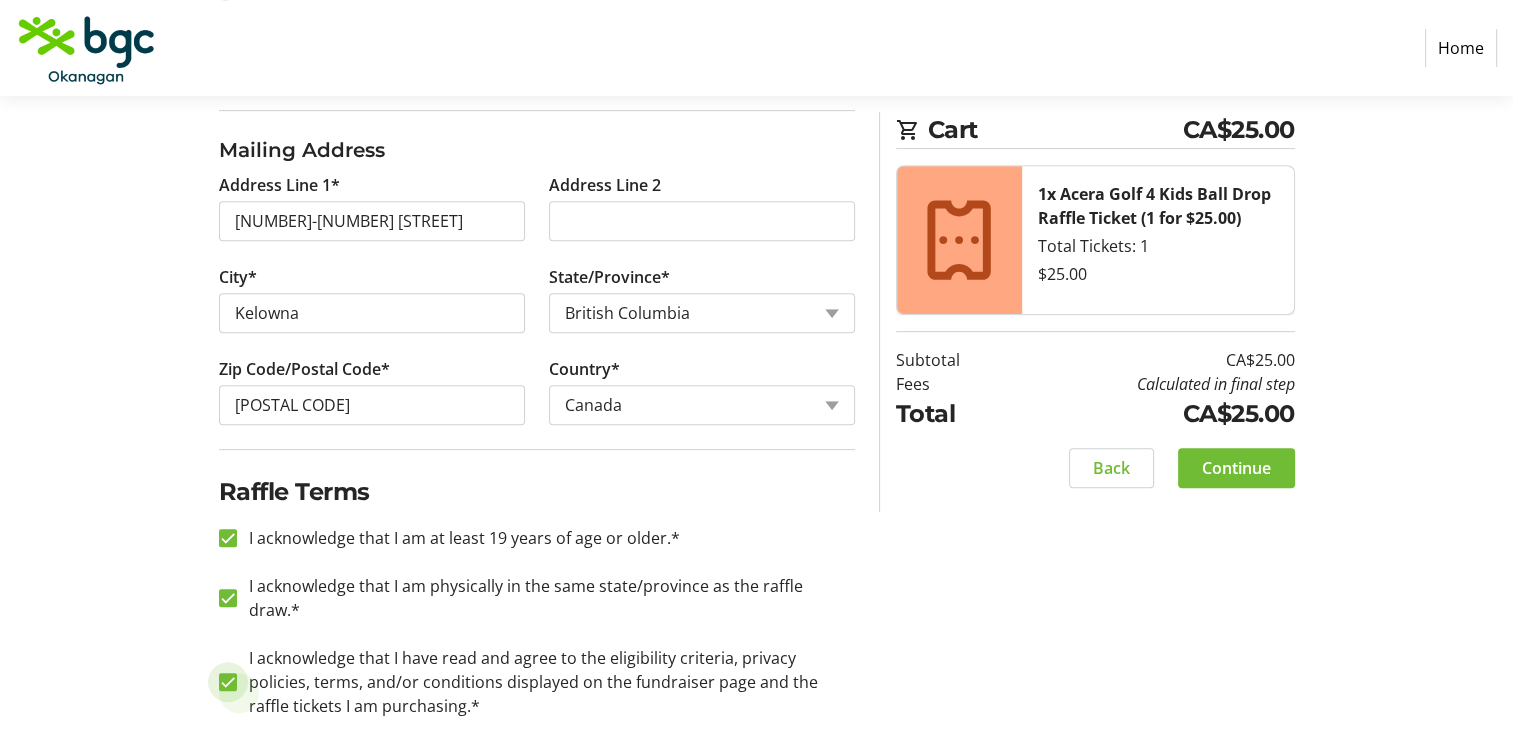 checkbox on "true" 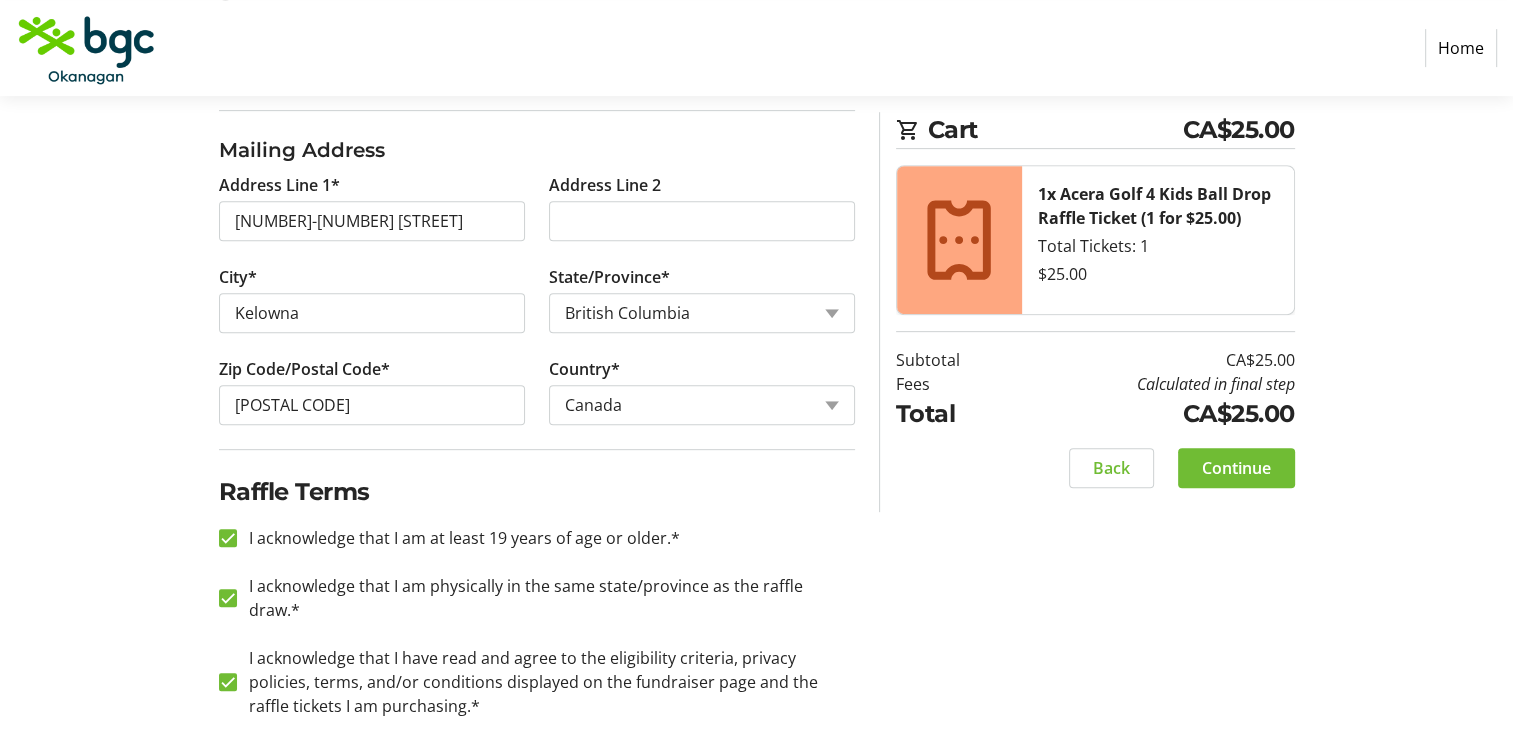 click on "Continue" 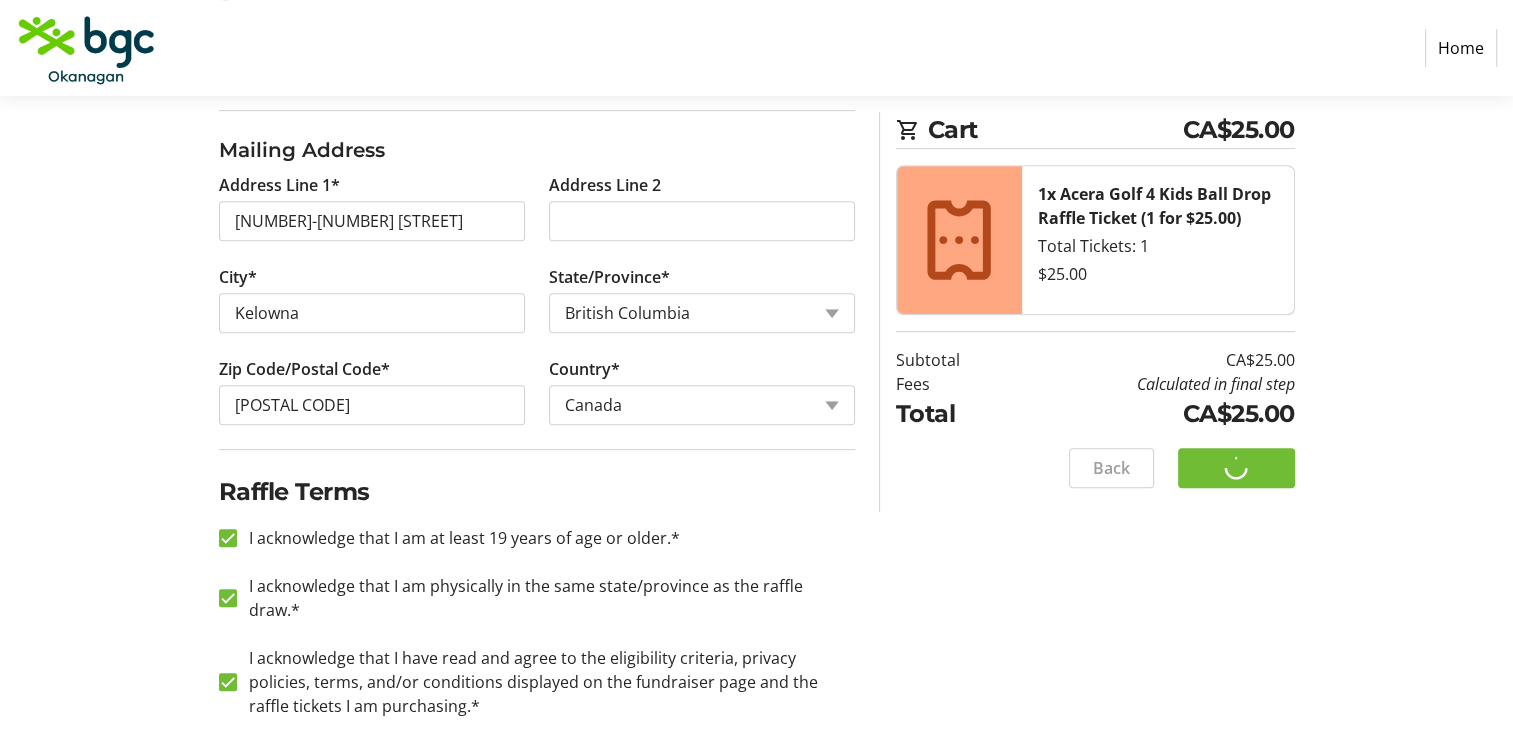 scroll, scrollTop: 0, scrollLeft: 0, axis: both 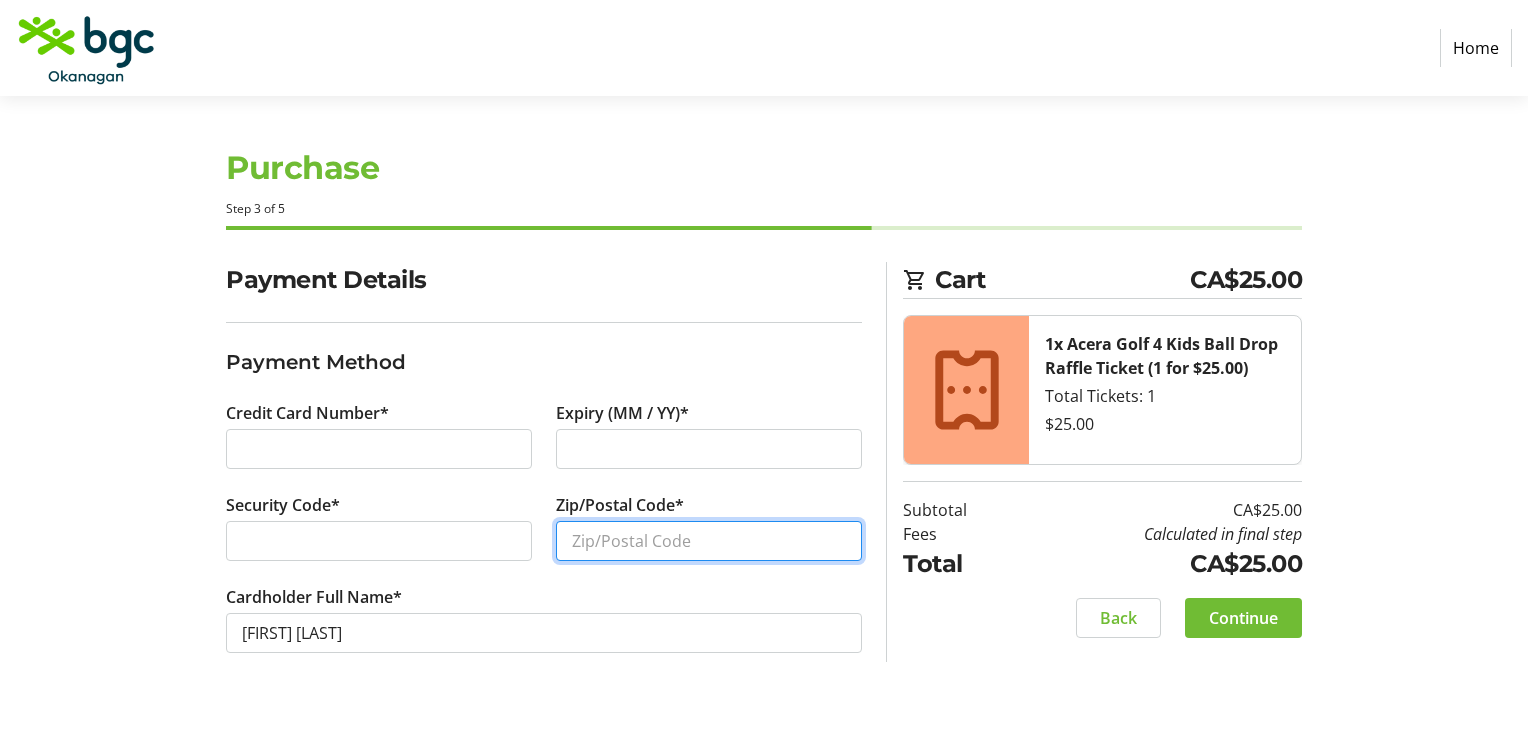 click on "Zip/Postal Code*" at bounding box center (709, 541) 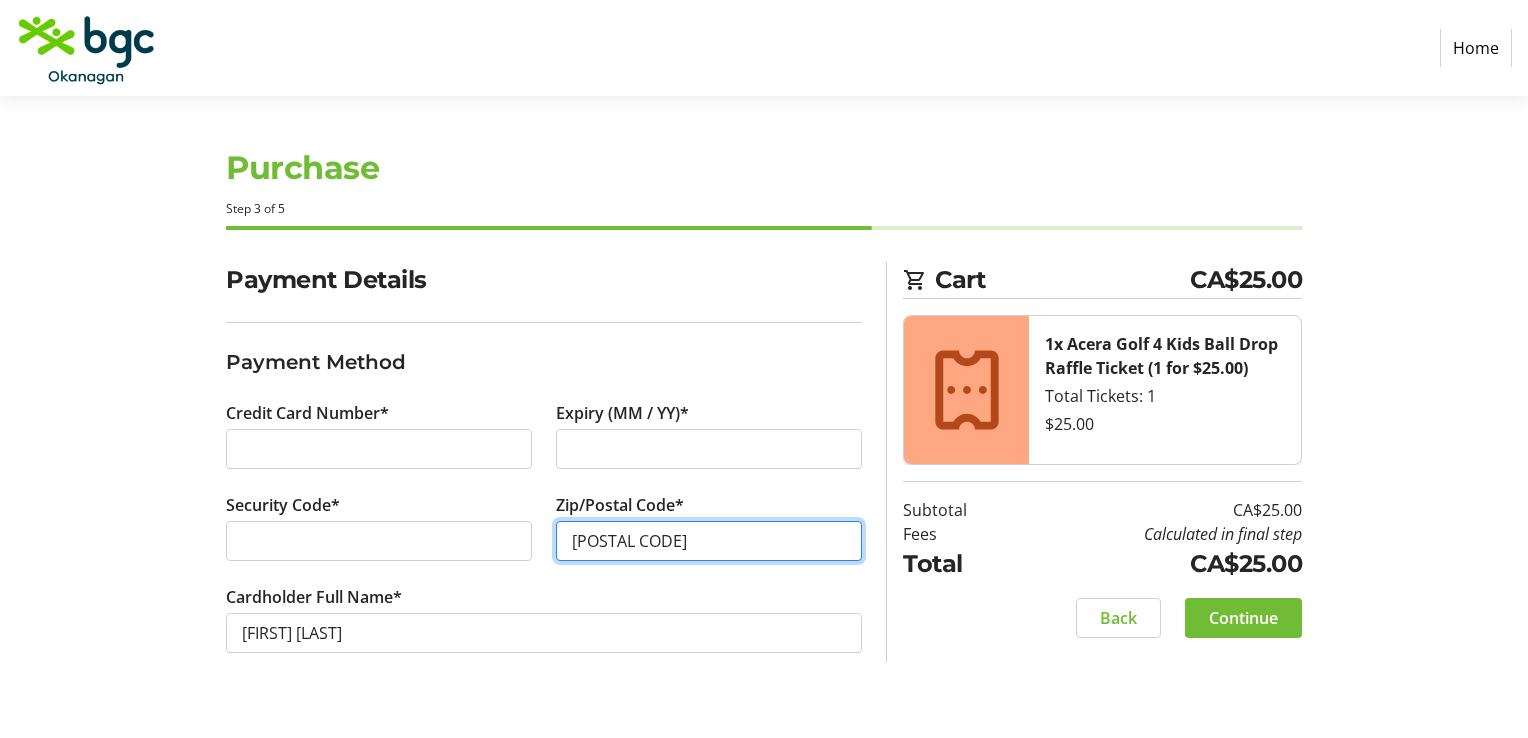type on "[POSTAL CODE]" 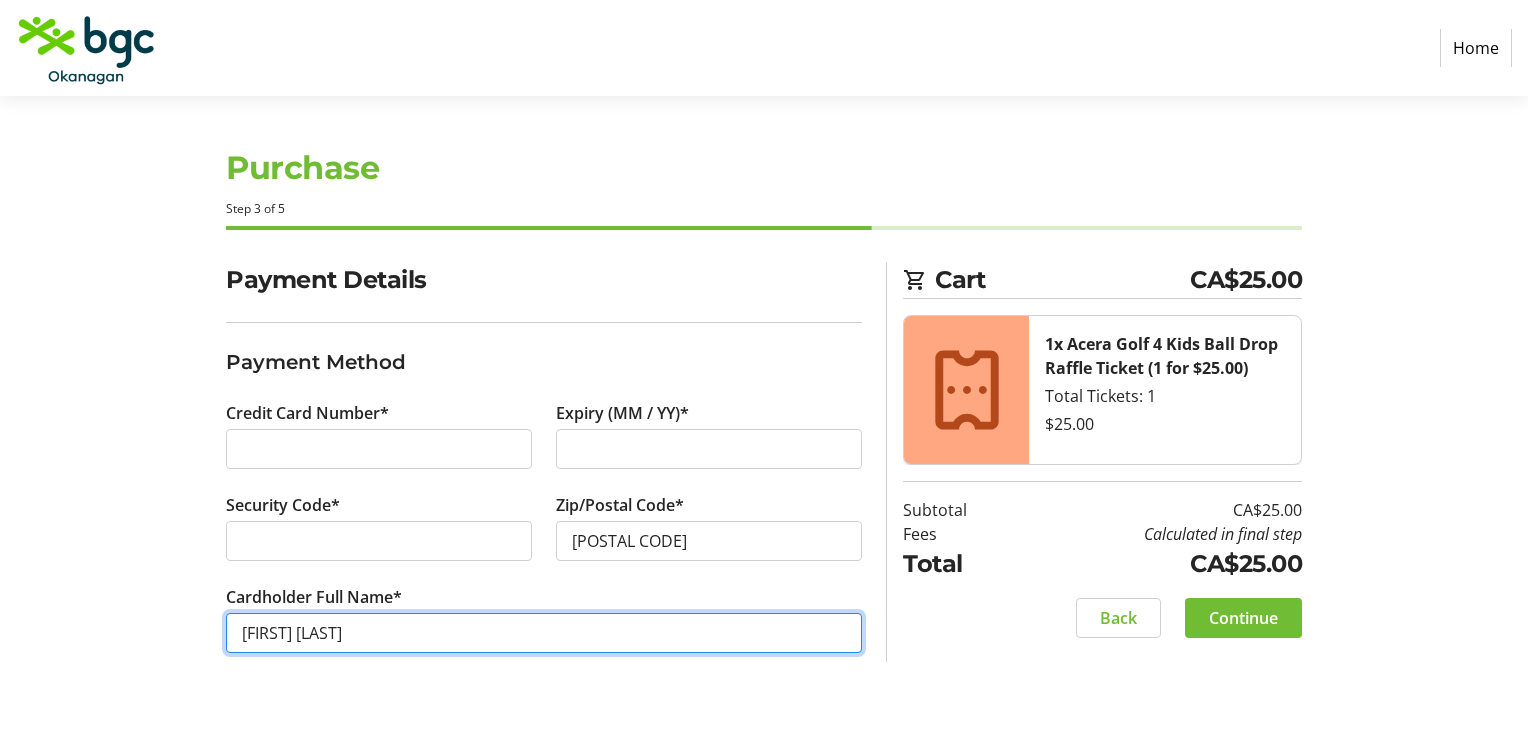 click on "[FIRST] [LAST]" at bounding box center [544, 633] 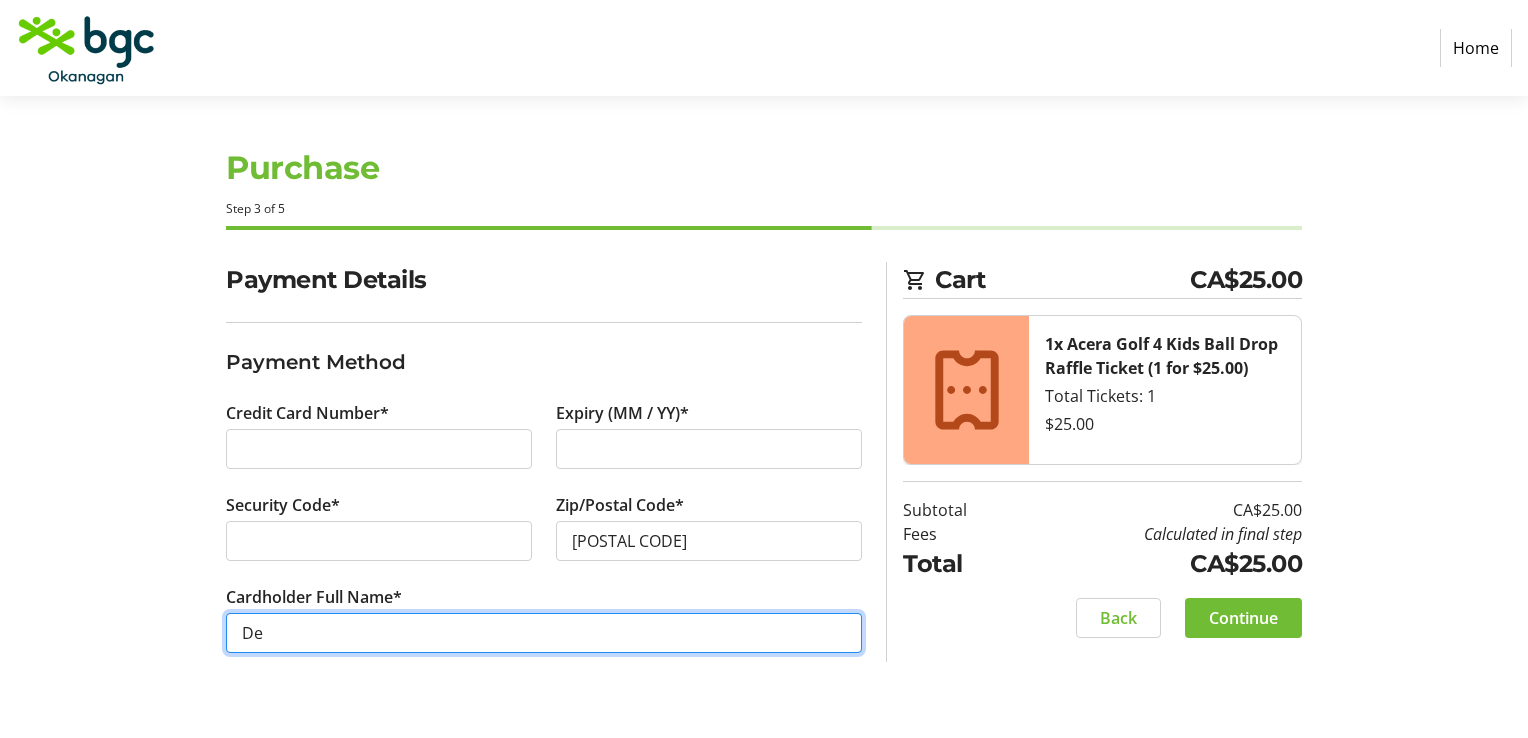 type on "D" 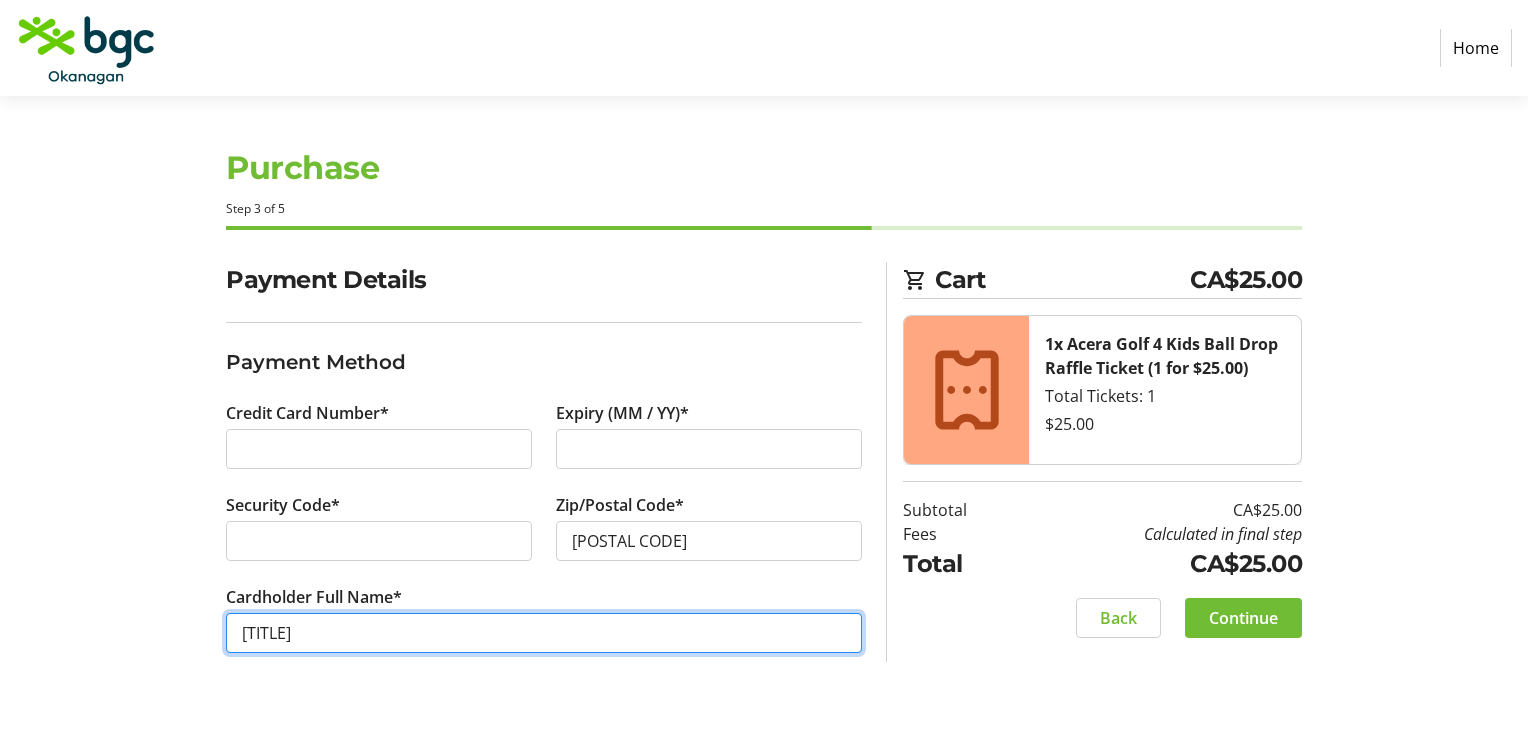 type on "M" 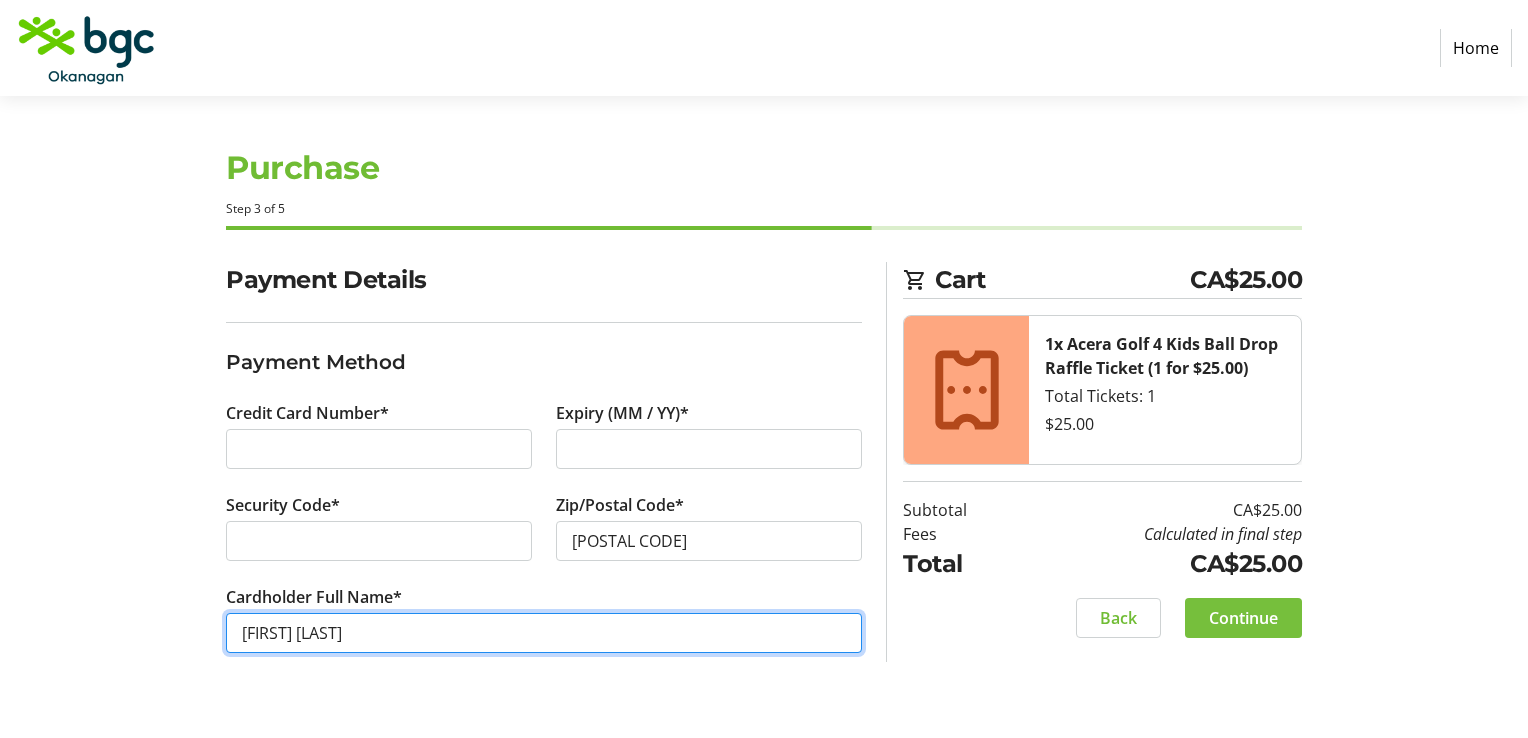 type on "[FIRST] [LAST]" 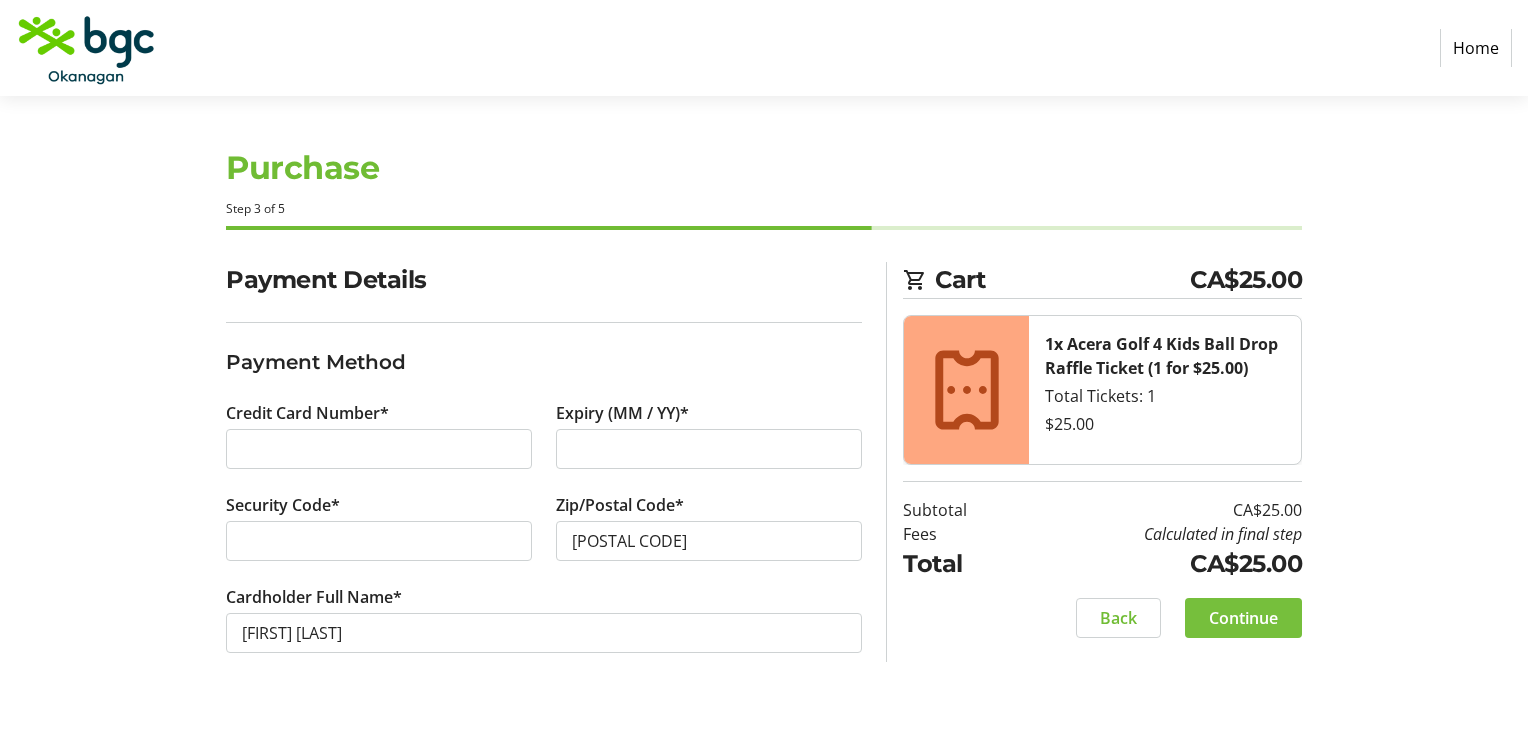click on "Continue" 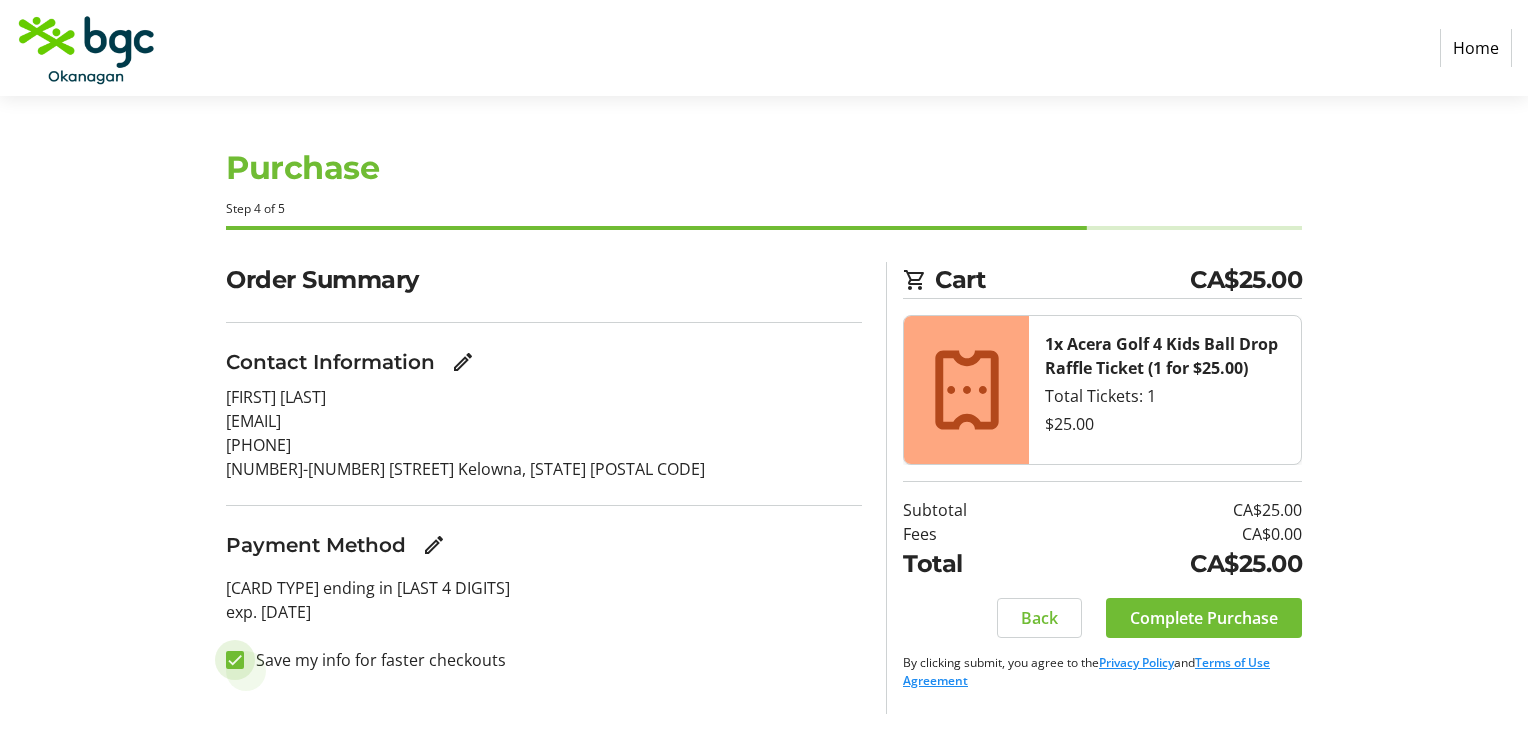 click on "Save my info for faster checkouts" at bounding box center [235, 660] 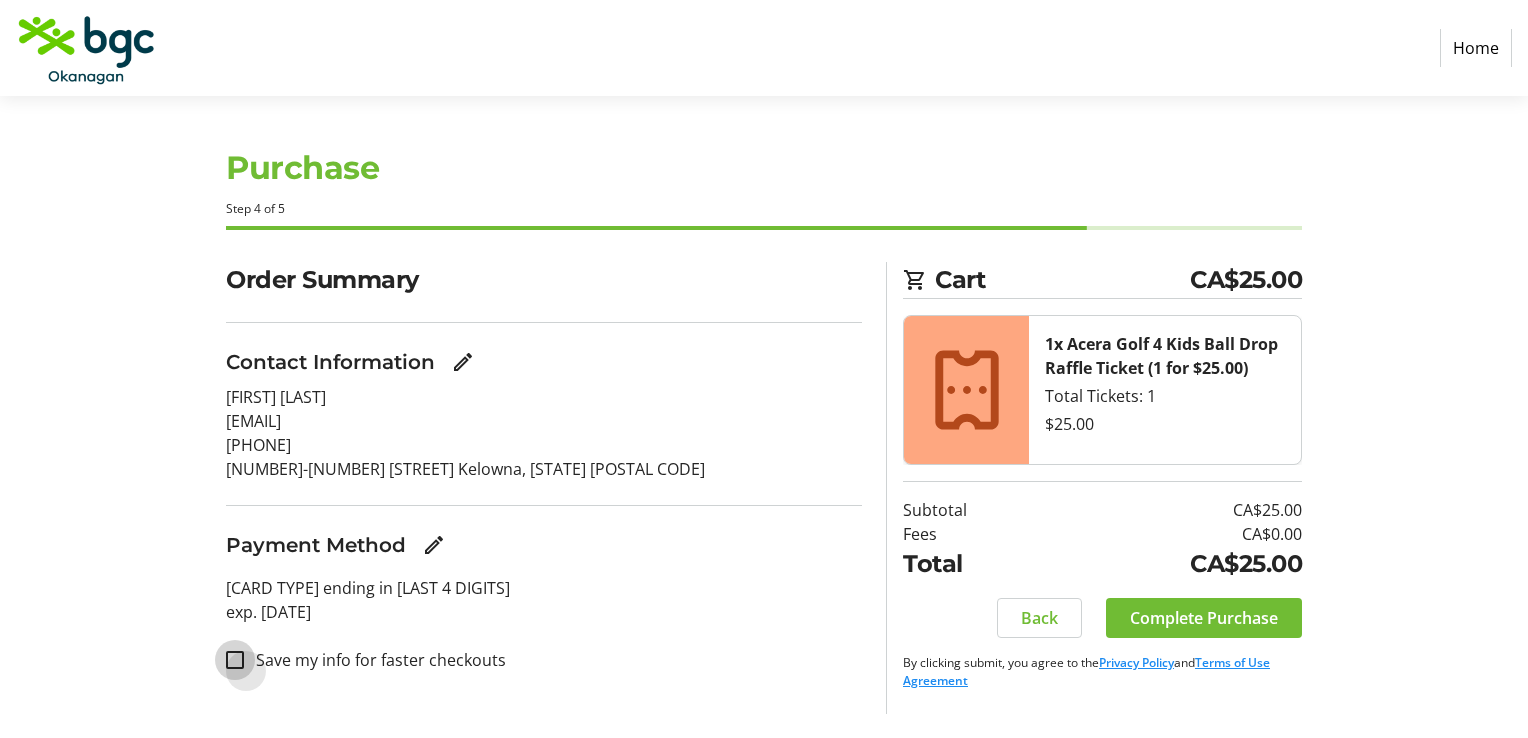 checkbox on "false" 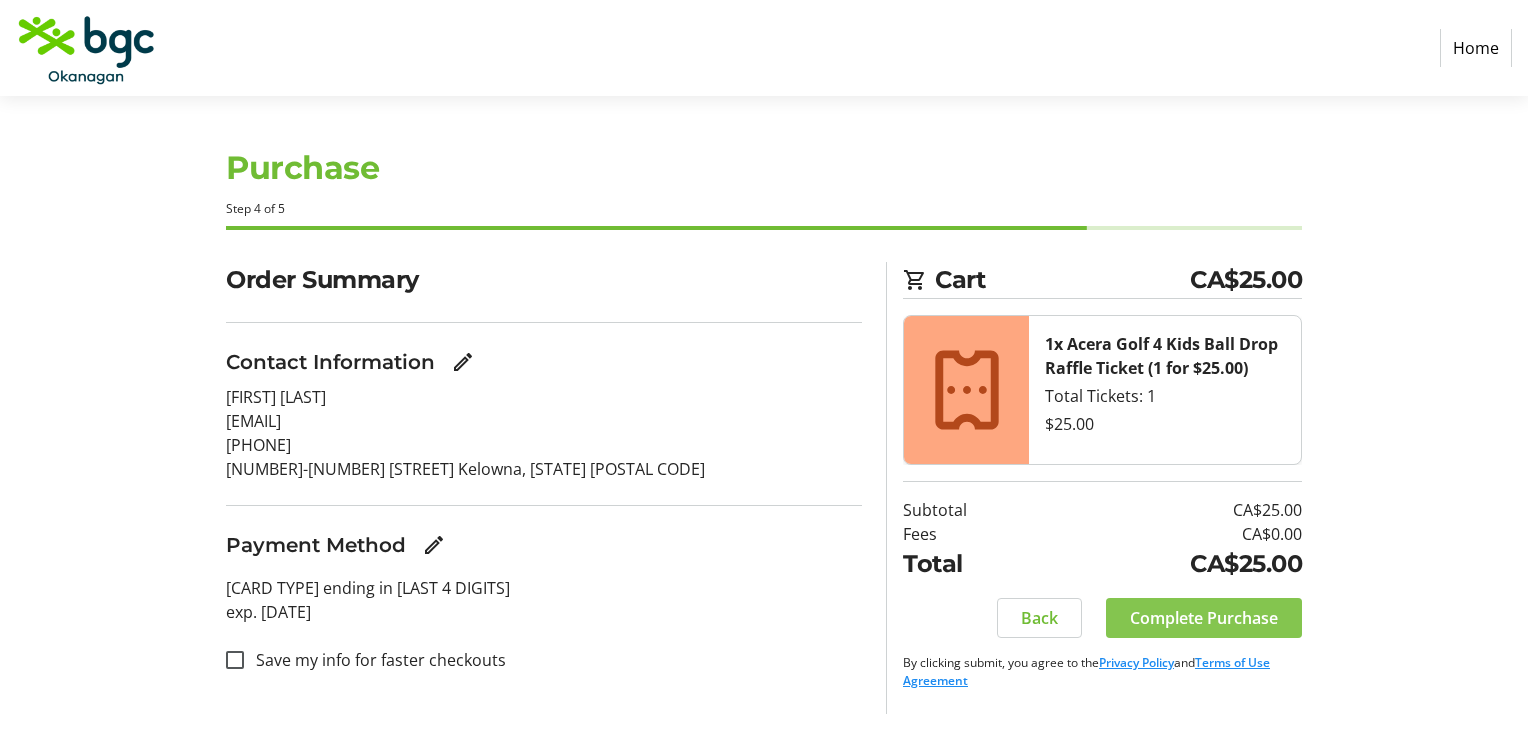 click on "Complete Purchase" 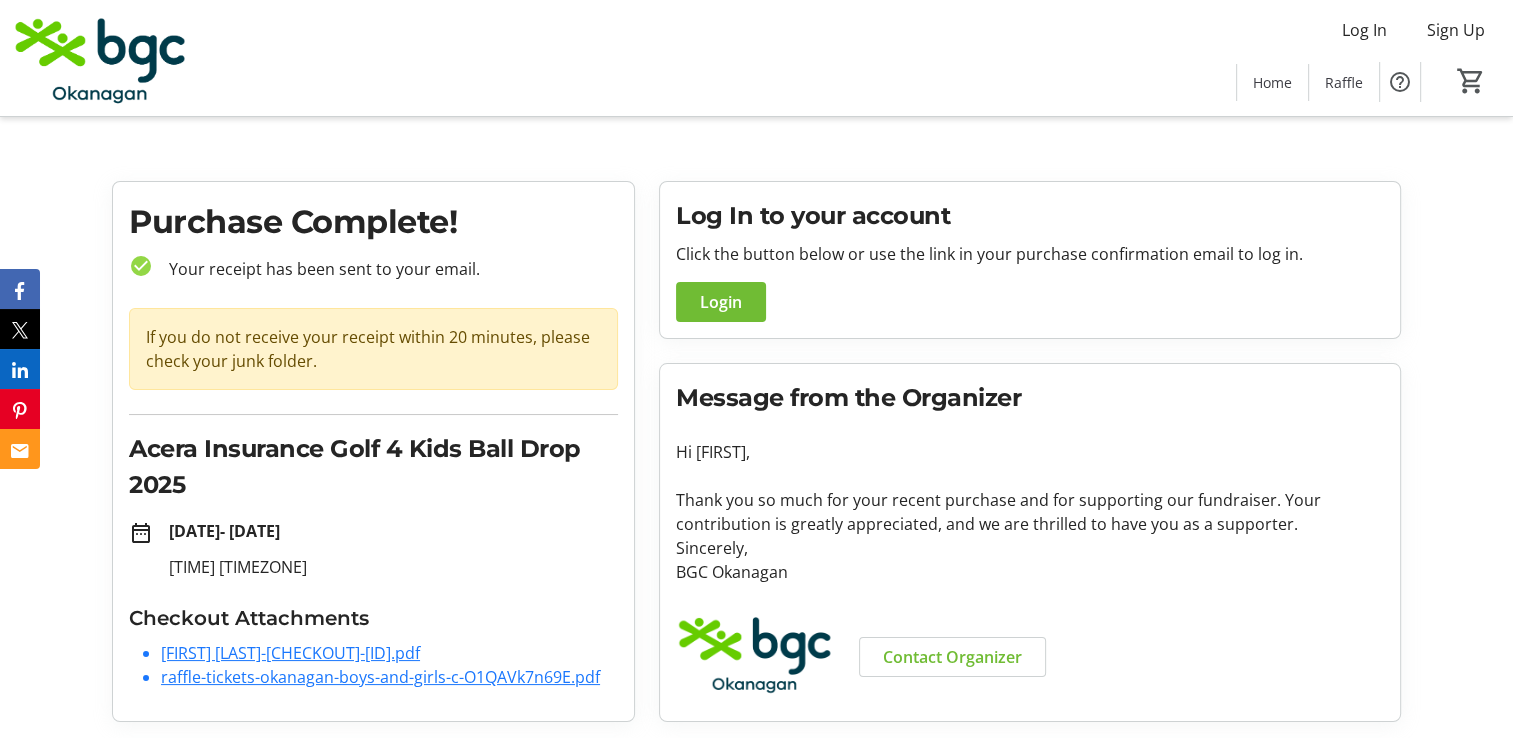 scroll, scrollTop: 0, scrollLeft: 0, axis: both 